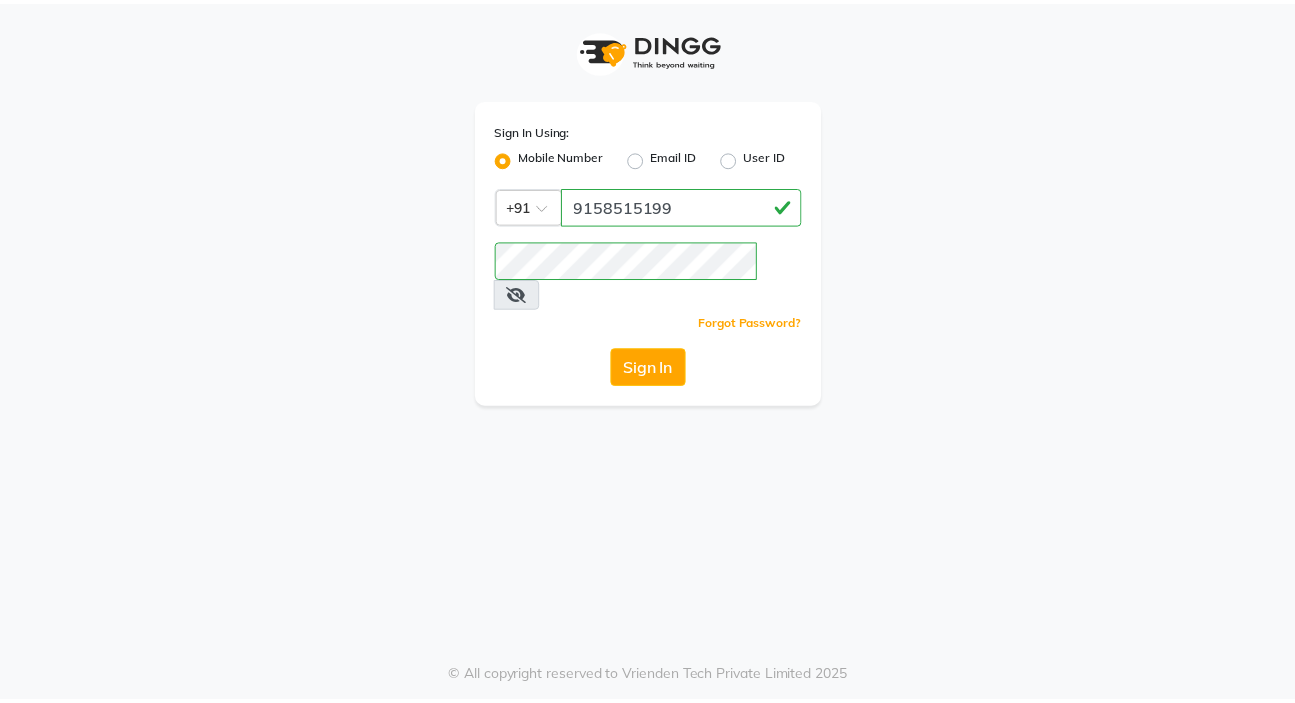 scroll, scrollTop: 0, scrollLeft: 0, axis: both 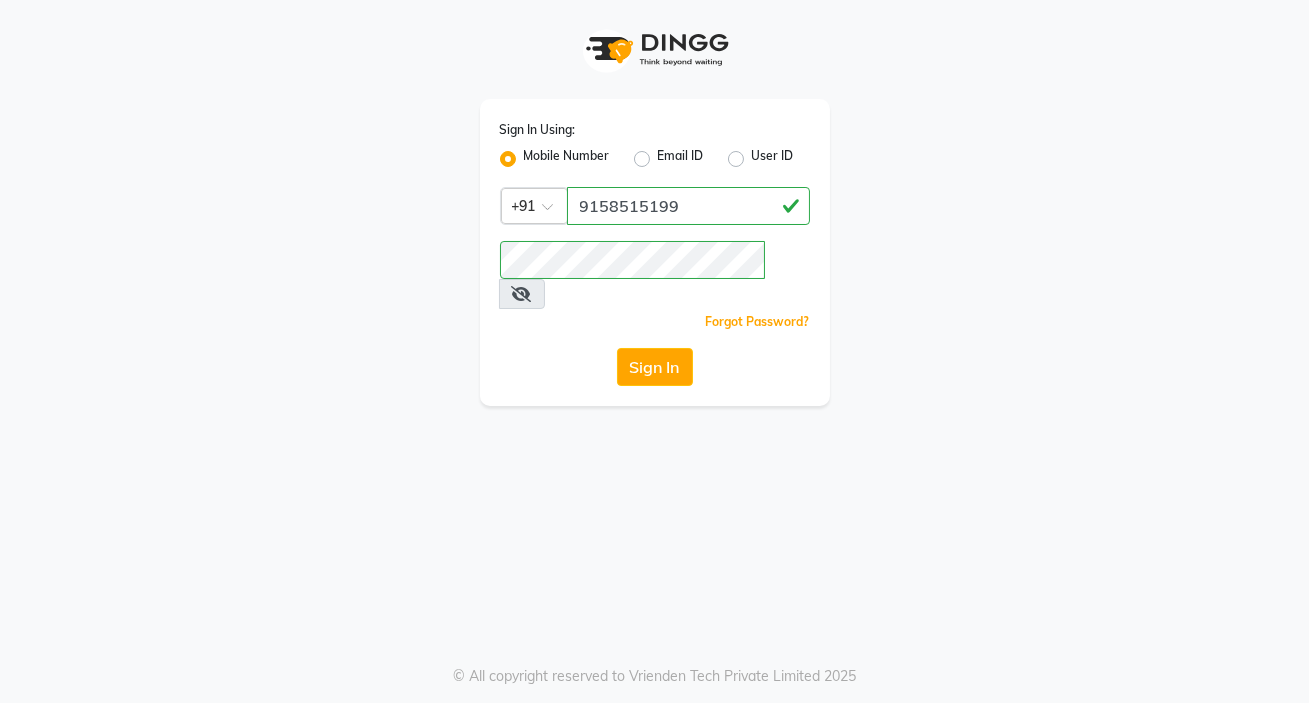 click on "Sign In" 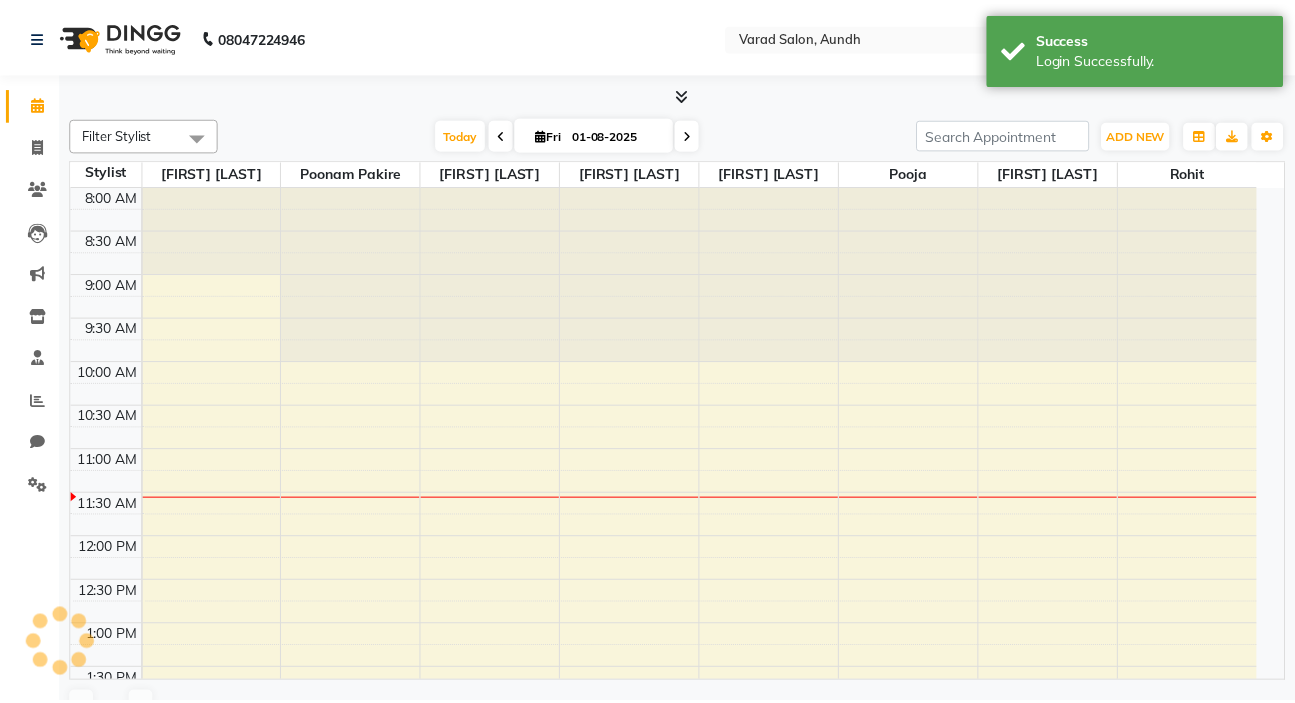 scroll, scrollTop: 0, scrollLeft: 0, axis: both 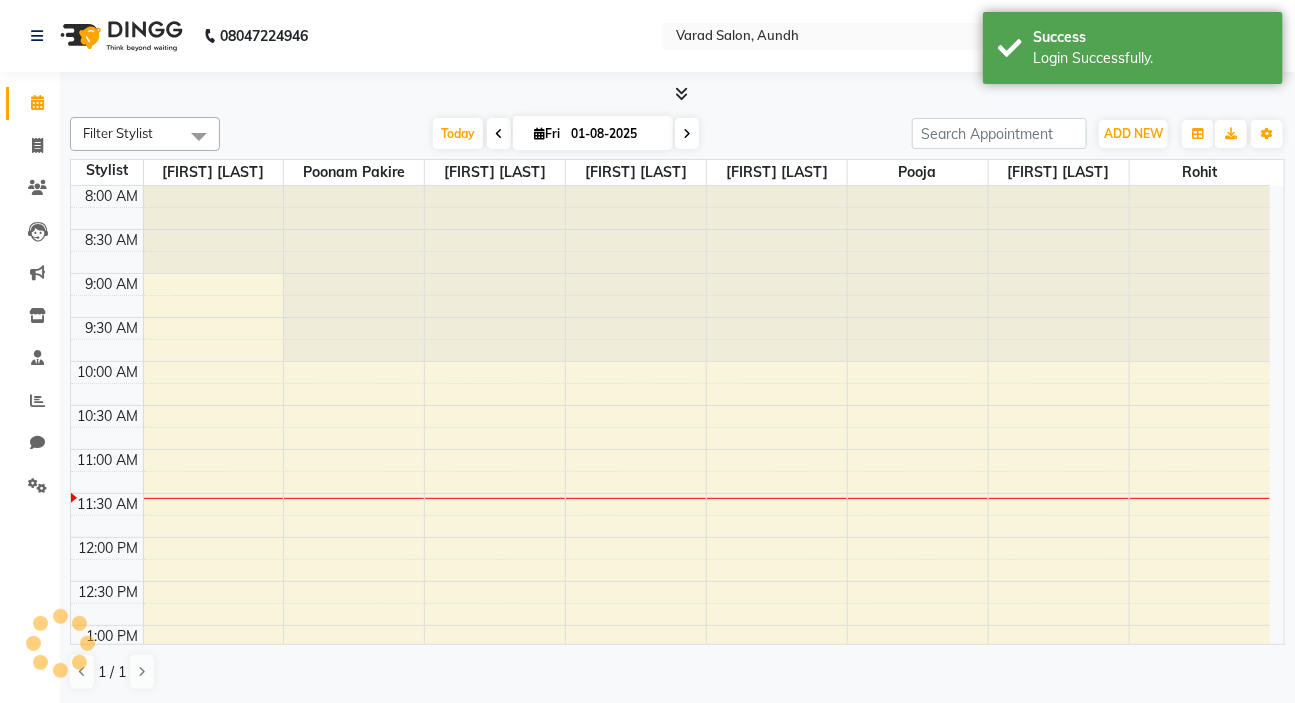 select on "en" 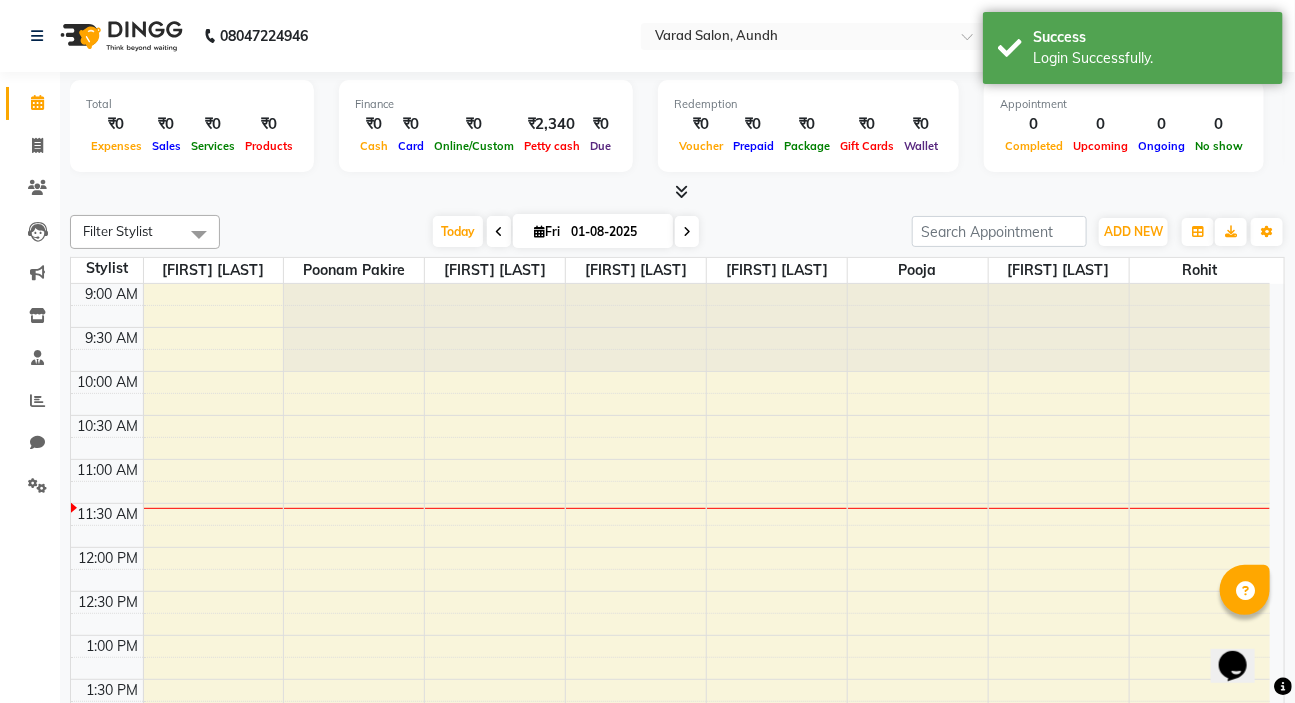 scroll, scrollTop: 0, scrollLeft: 0, axis: both 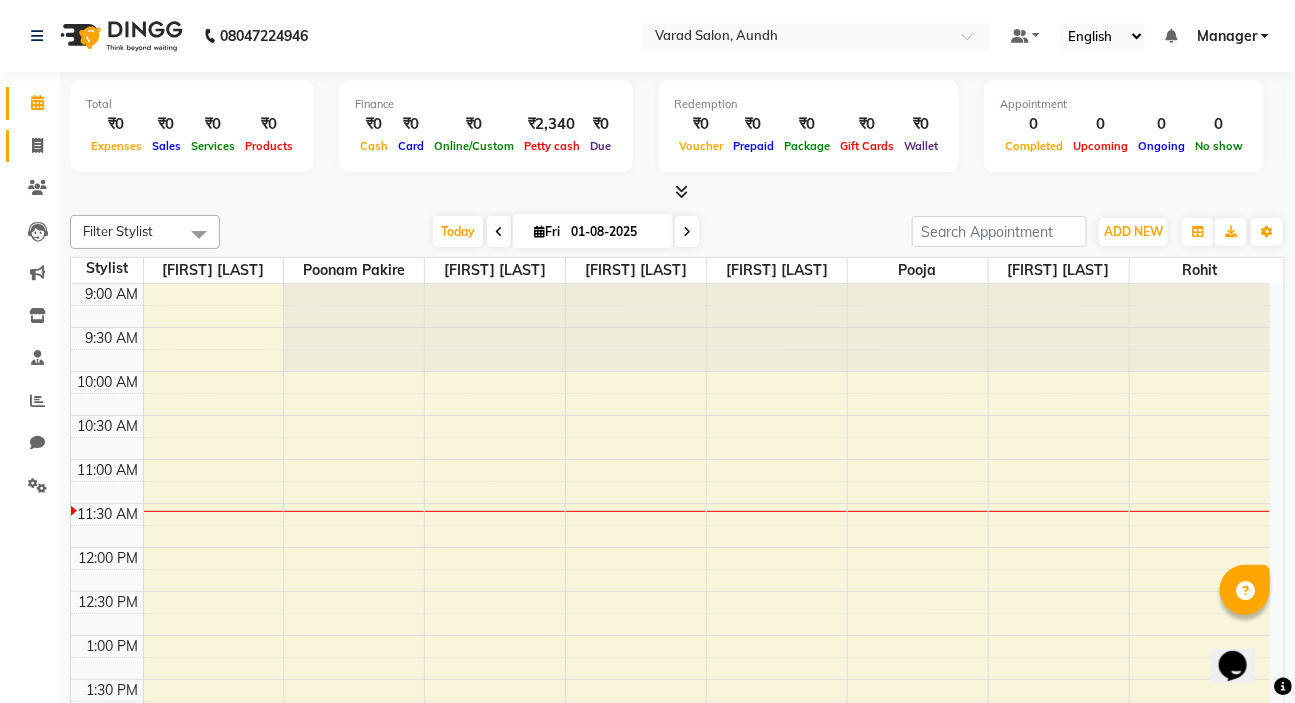 click 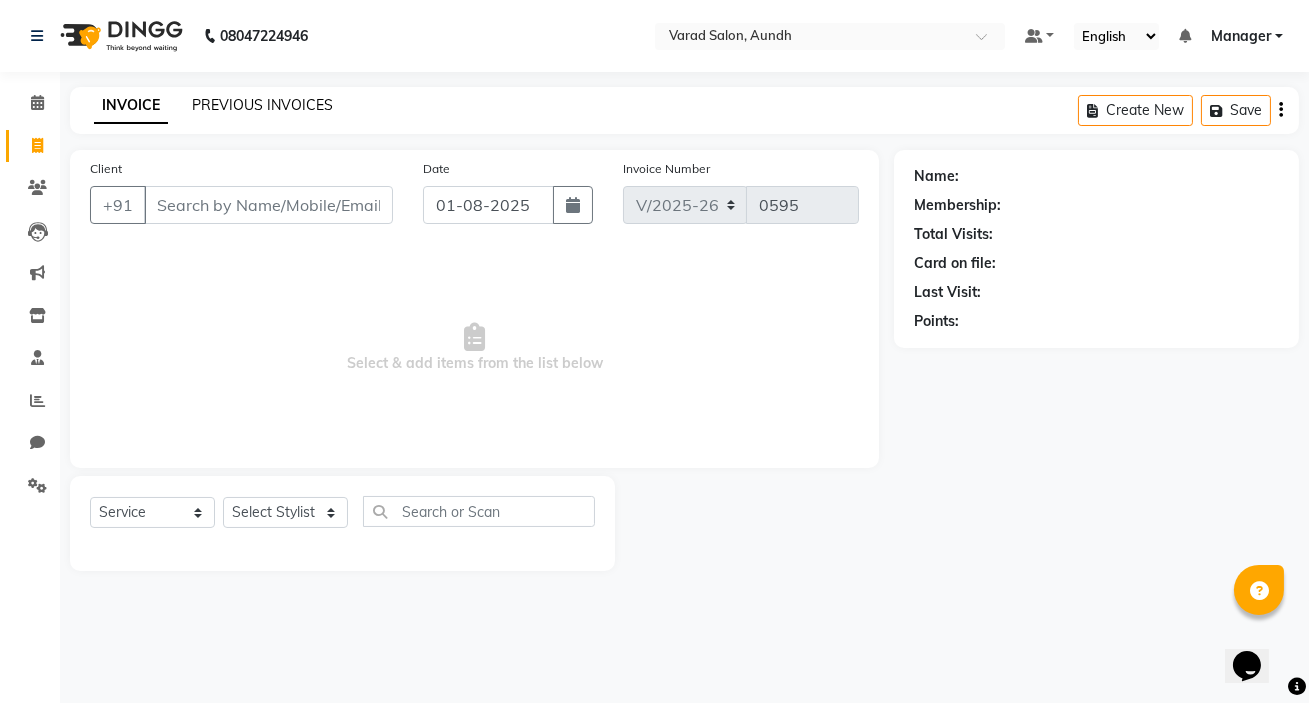 click on "PREVIOUS INVOICES" 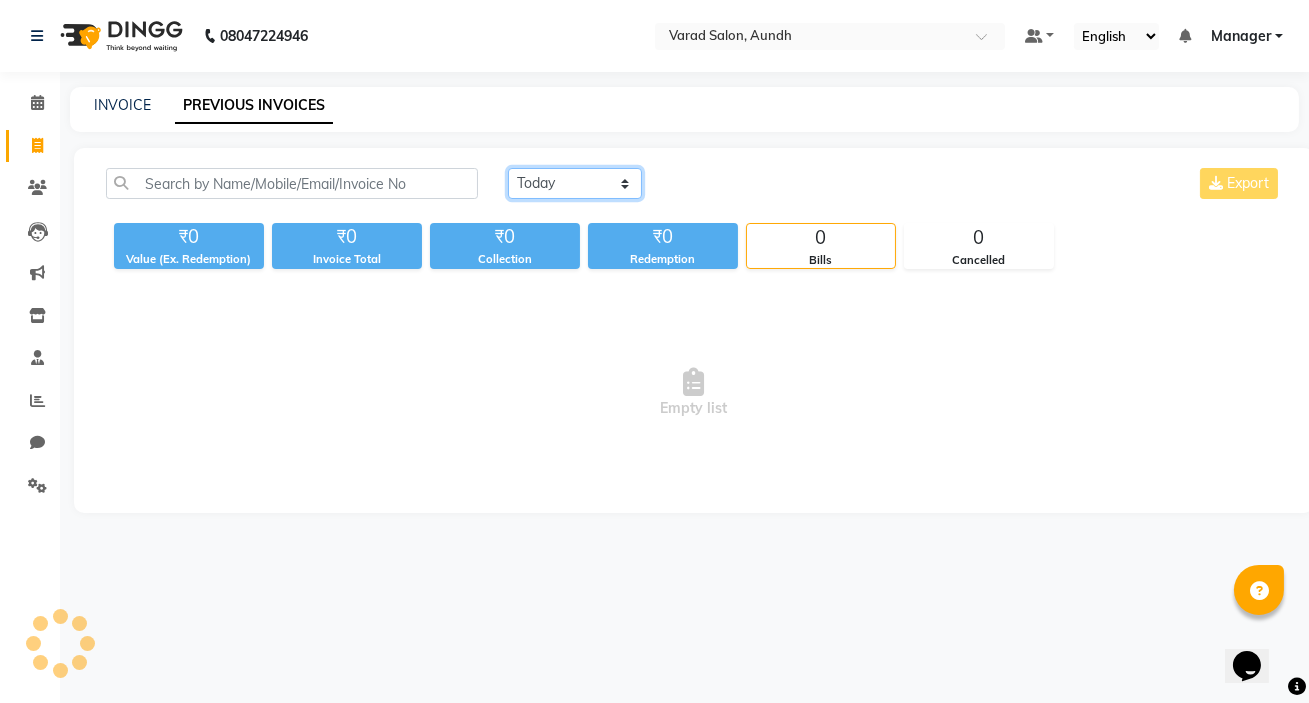 drag, startPoint x: 541, startPoint y: 180, endPoint x: 540, endPoint y: 194, distance: 14.035668 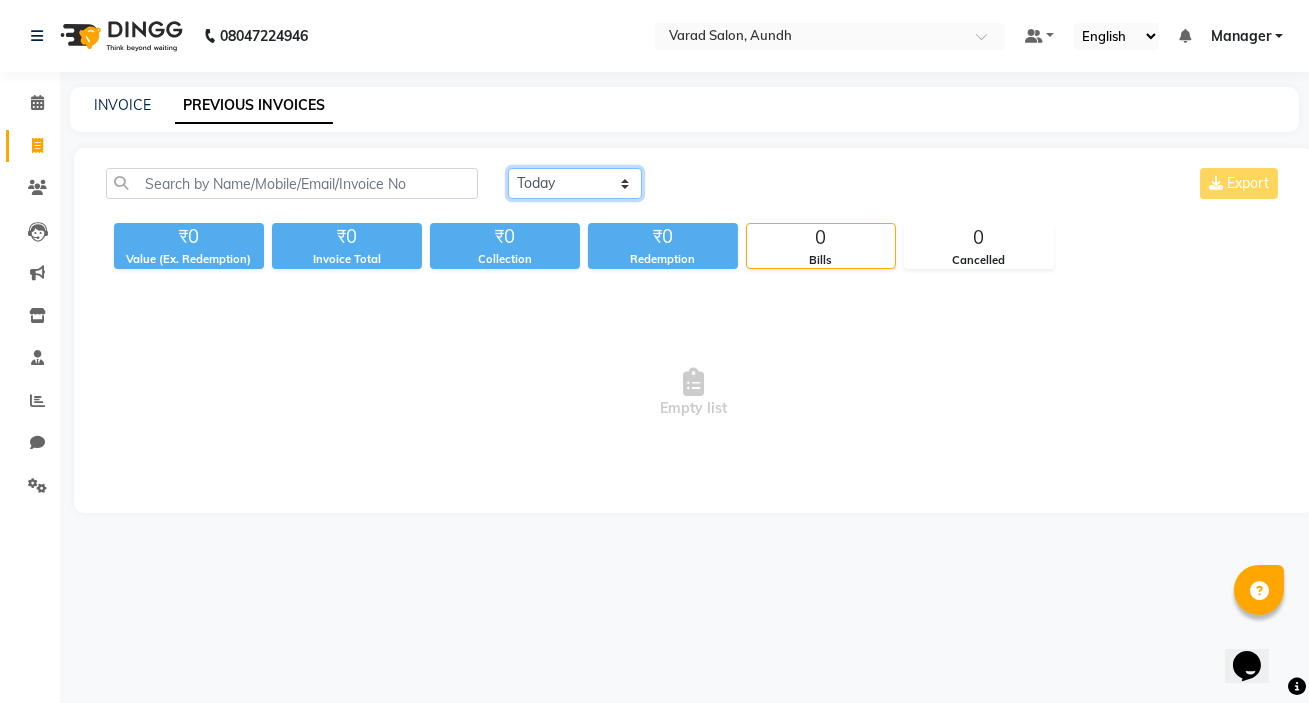 select on "yesterday" 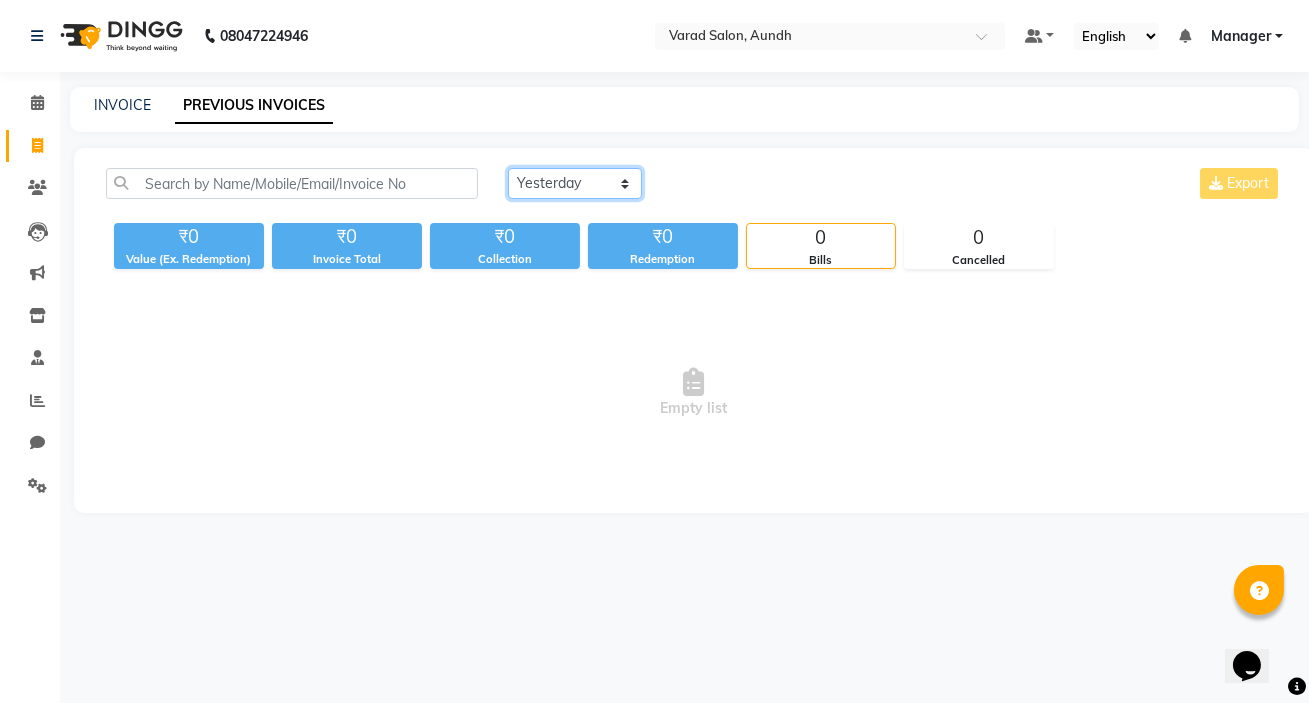 click on "Today Yesterday Custom Range" 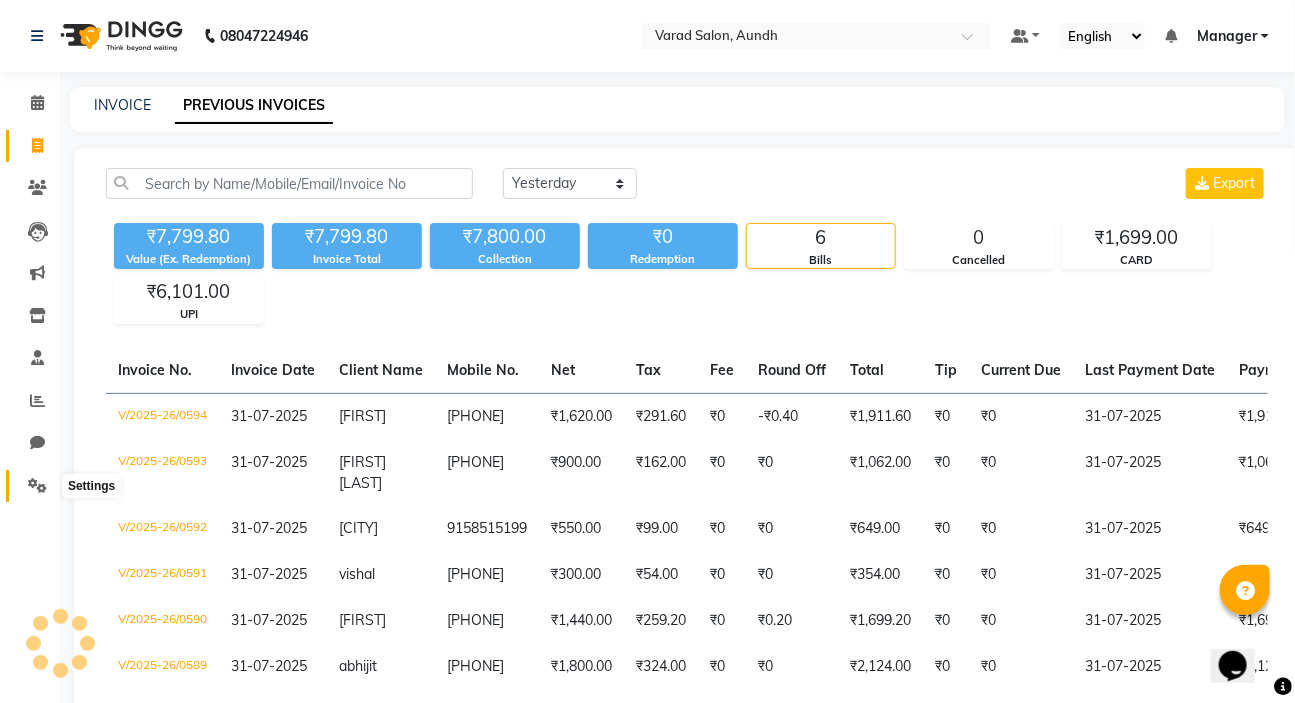 click 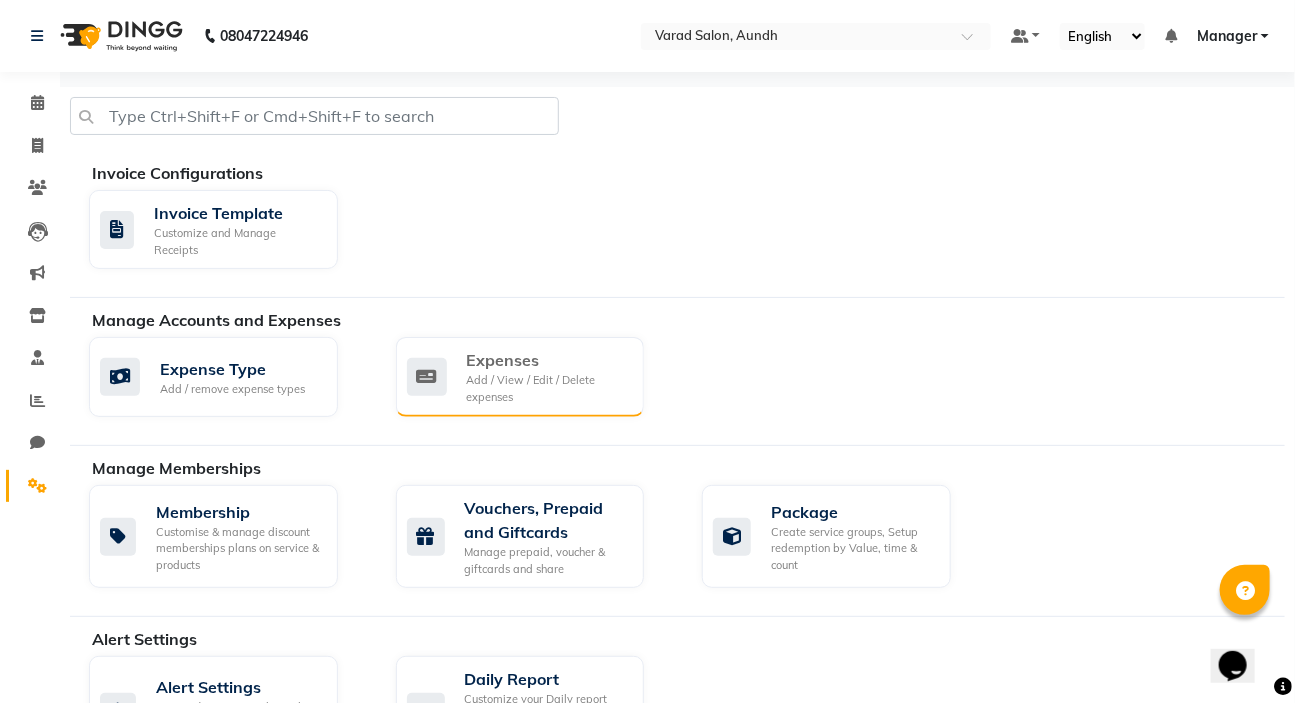 click on "Add / View / Edit / Delete expenses" 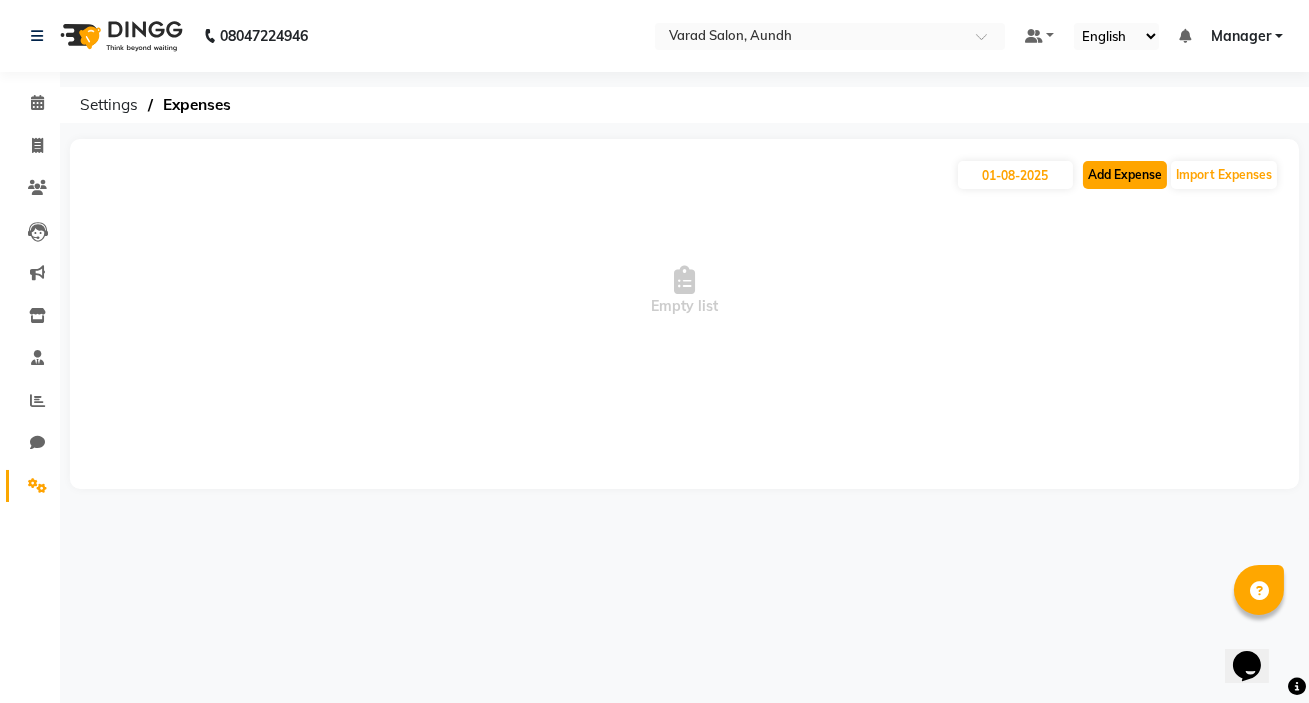 click on "Add Expense" 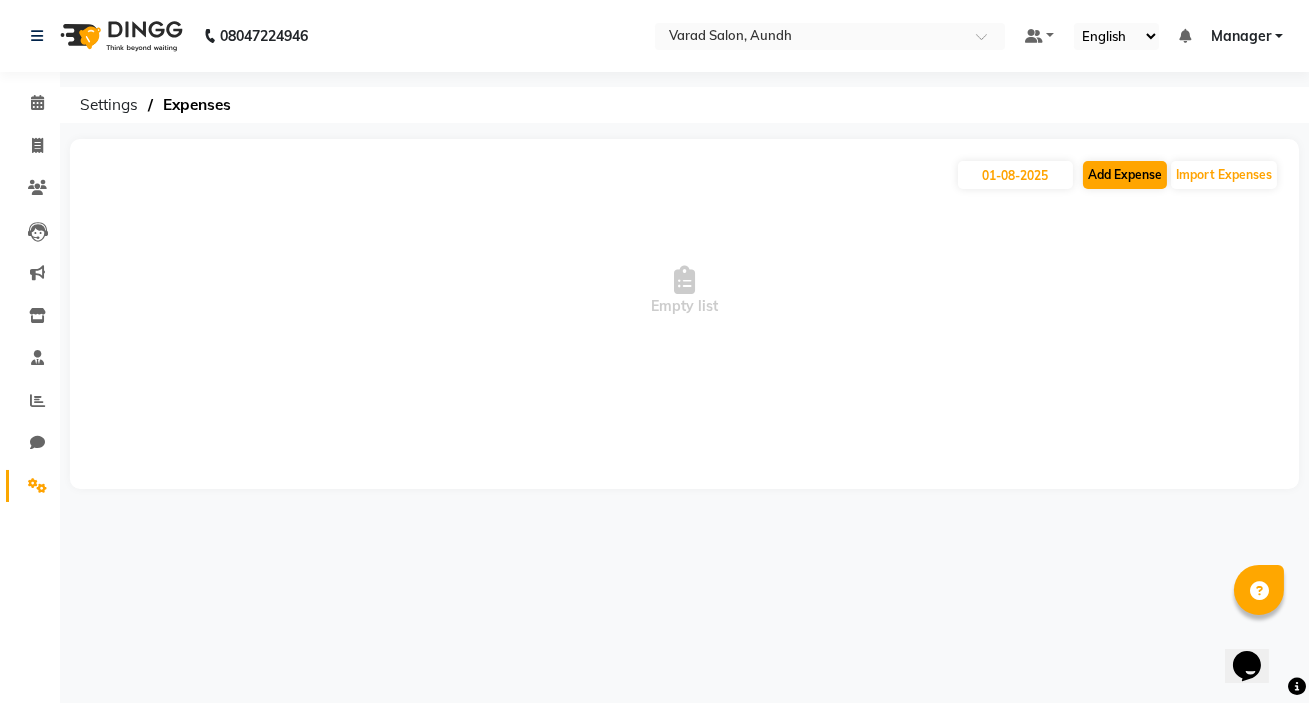 select on "1" 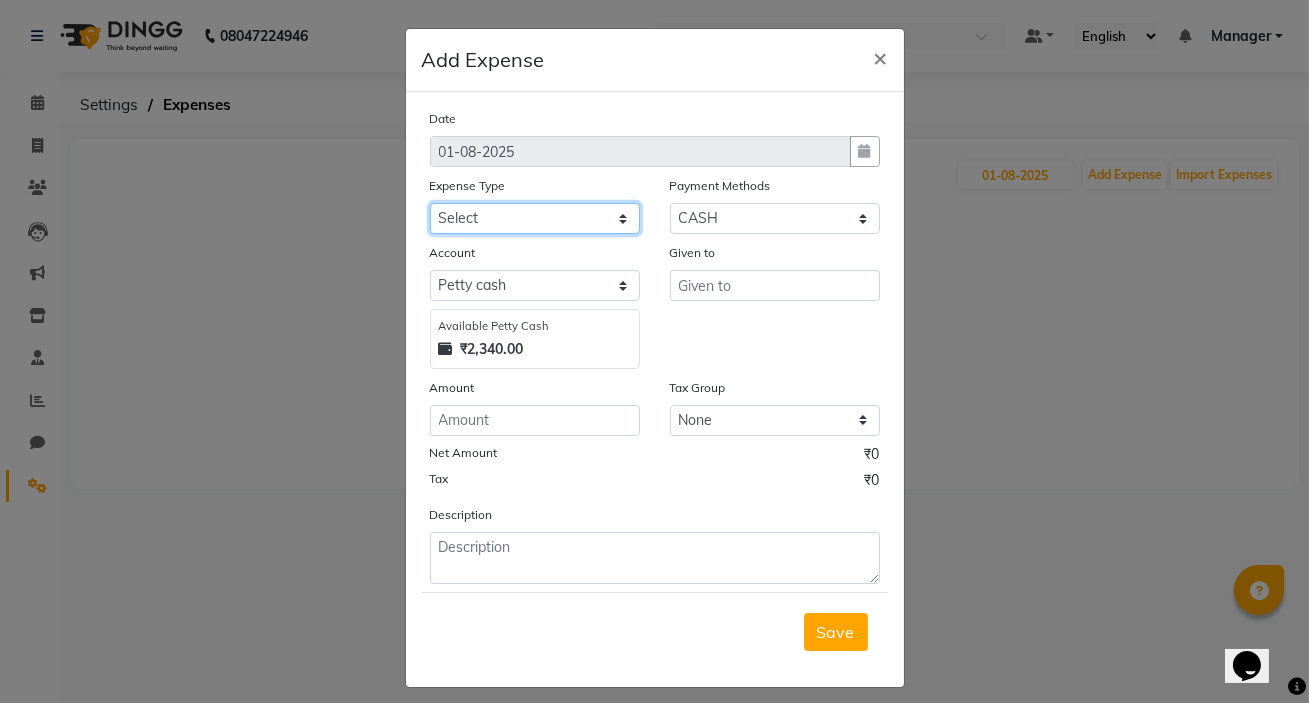click on "Select Advance Salary Amezon parcel Bank charges birthday cake BLINKIT Car maintenance  Cash transfer to bank Client Snacks Clinical charges clint snaks Equipment flower pot Fuel Govt fee Hand Over To Pavan Sir Incentive Insurance International purchase kacharawala Laundry Loan Repayment Maintenance Marketing milk Miscellaneous Other Pantry portar Product puja saman Rent room deposit Salary salon products Staff Snacks Staff Tip staff welfare Tea & Refreshment Utilities" 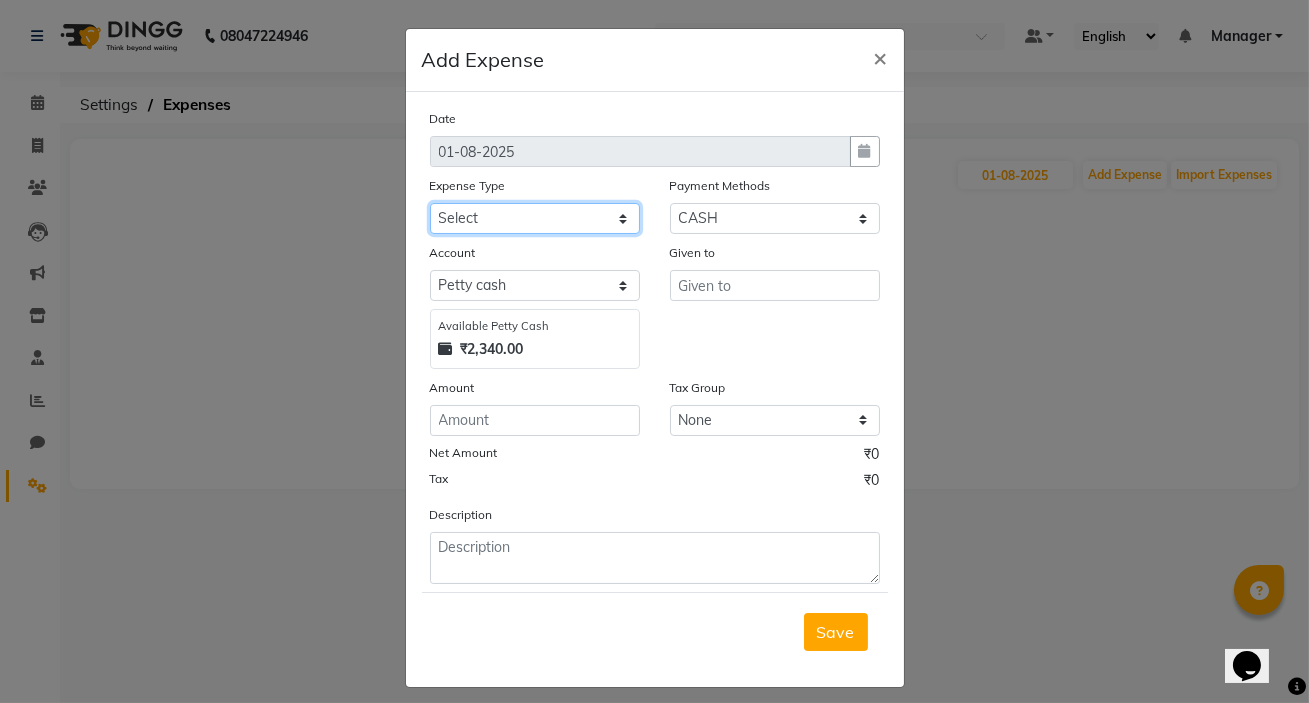 select on "18217" 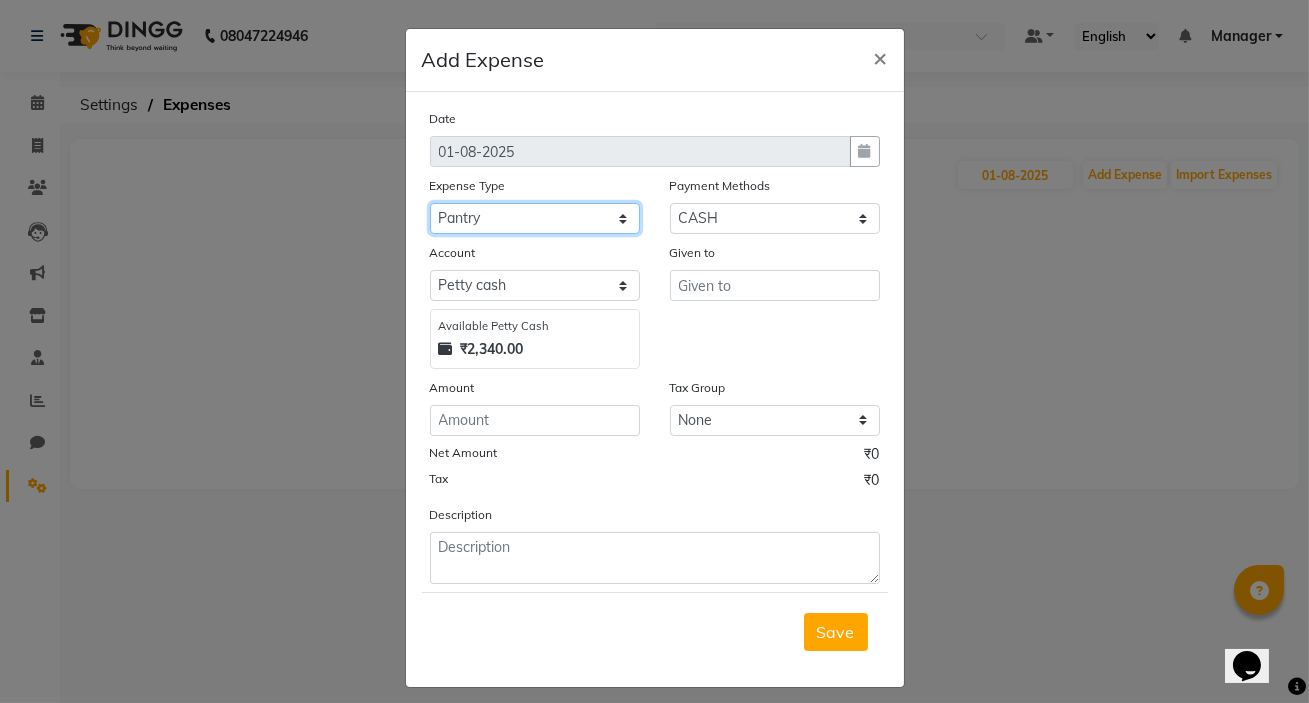 click on "Select Advance Salary Amezon parcel Bank charges birthday cake BLINKIT Car maintenance  Cash transfer to bank Client Snacks Clinical charges clint snaks Equipment flower pot Fuel Govt fee Hand Over To Pavan Sir Incentive Insurance International purchase kacharawala Laundry Loan Repayment Maintenance Marketing milk Miscellaneous Other Pantry portar Product puja saman Rent room deposit Salary salon products Staff Snacks Staff Tip staff welfare Tea & Refreshment Utilities" 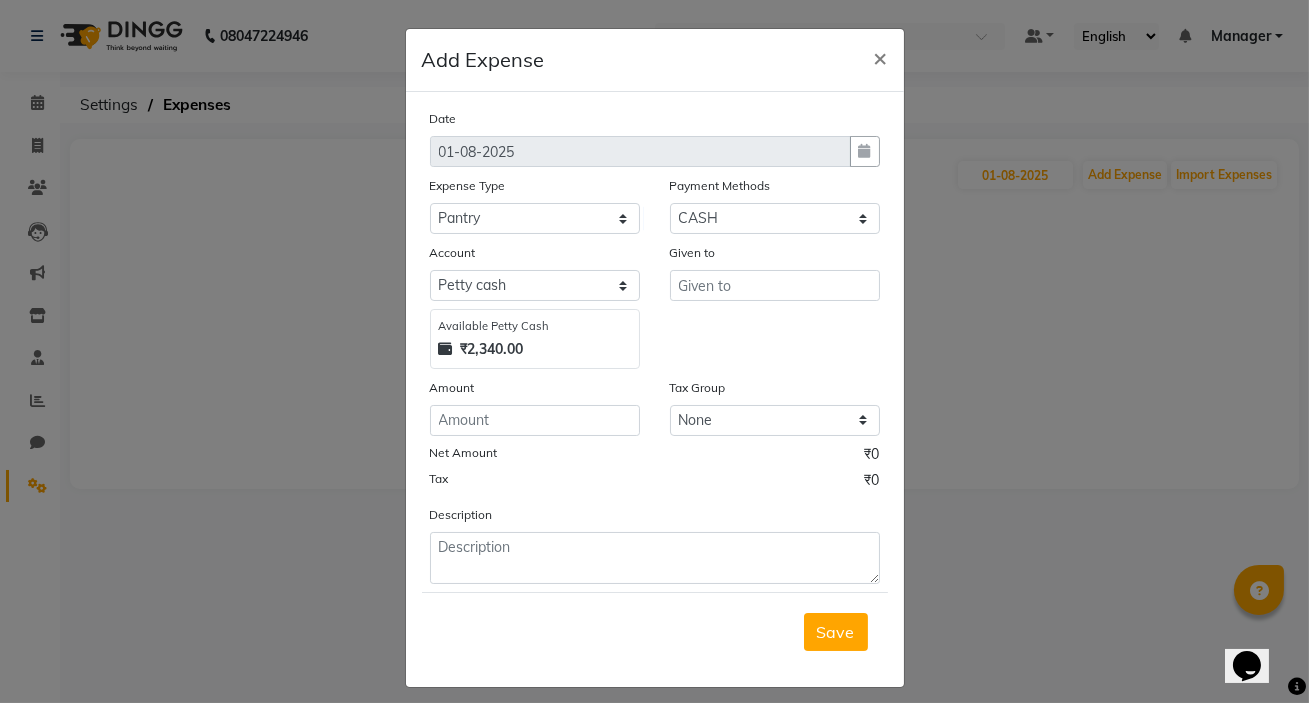 click on "Date [DATE] Expense Type Select Advance Salary Amezon parcel Bank charges birthday cake BLINKIT Car maintenance Cash transfer to bank Client Snacks Clinical charges clint snaks Equipment flower pot Fuel Govt fee Hand Over To [FIRST] Sir Incentive Insurance International purchase kacharawala Laundry Loan Repayment Maintenance Marketing milk Miscellaneous Other Pantry portar Product puja saman Rent room deposit Salary salon products Staff Snacks Staff Tip staff welfare Tea & Refreshment Utilities Payment Methods Select Package Prepaid Complimentary CARD UPI CASH Wallet Voucher Family Account Select Petty cash Default account Available Petty Cash ₹2,340.00 Given to Amount Tax Group None GST Net Amount ₹0 Tax ₹0 Description" 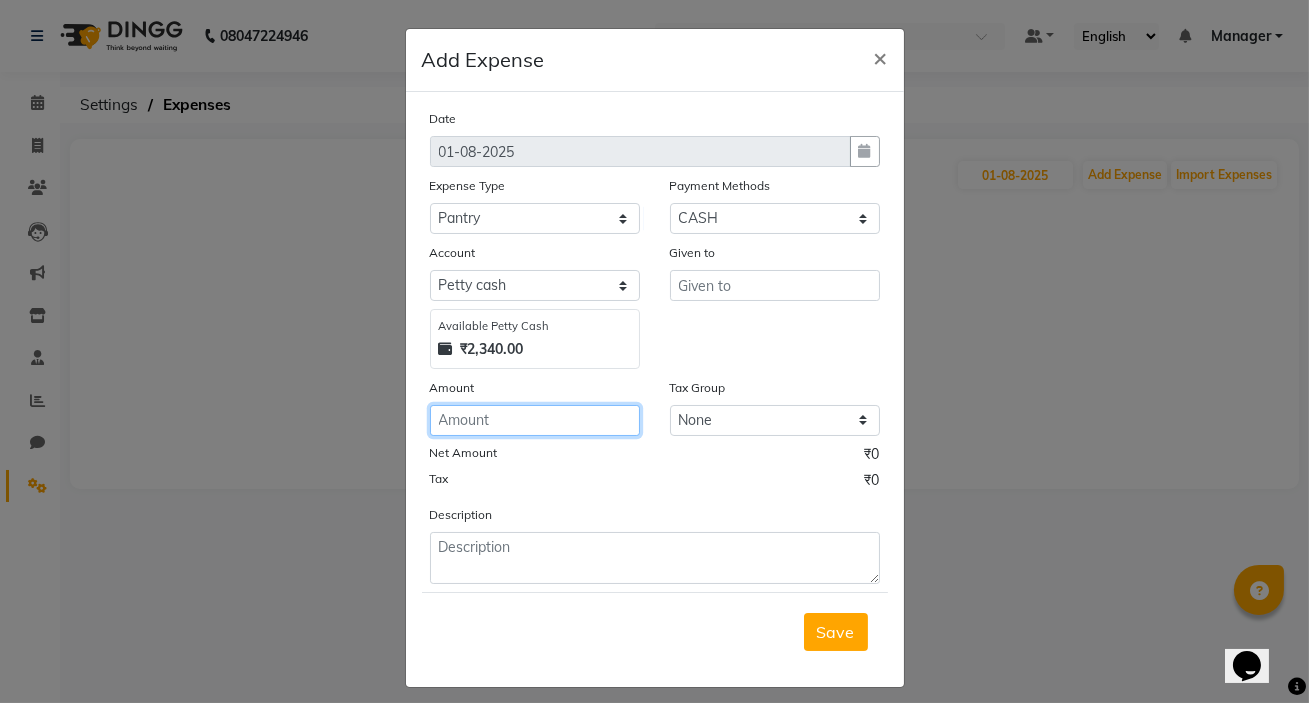 click 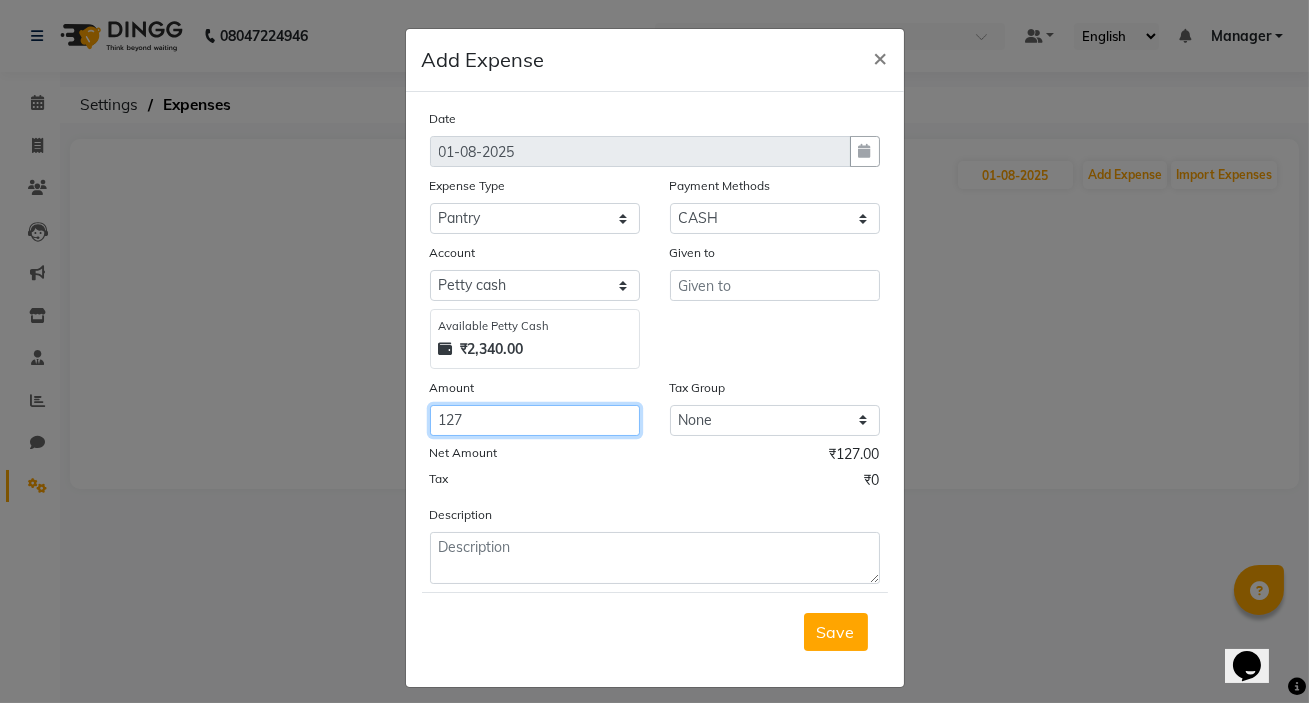 type on "127" 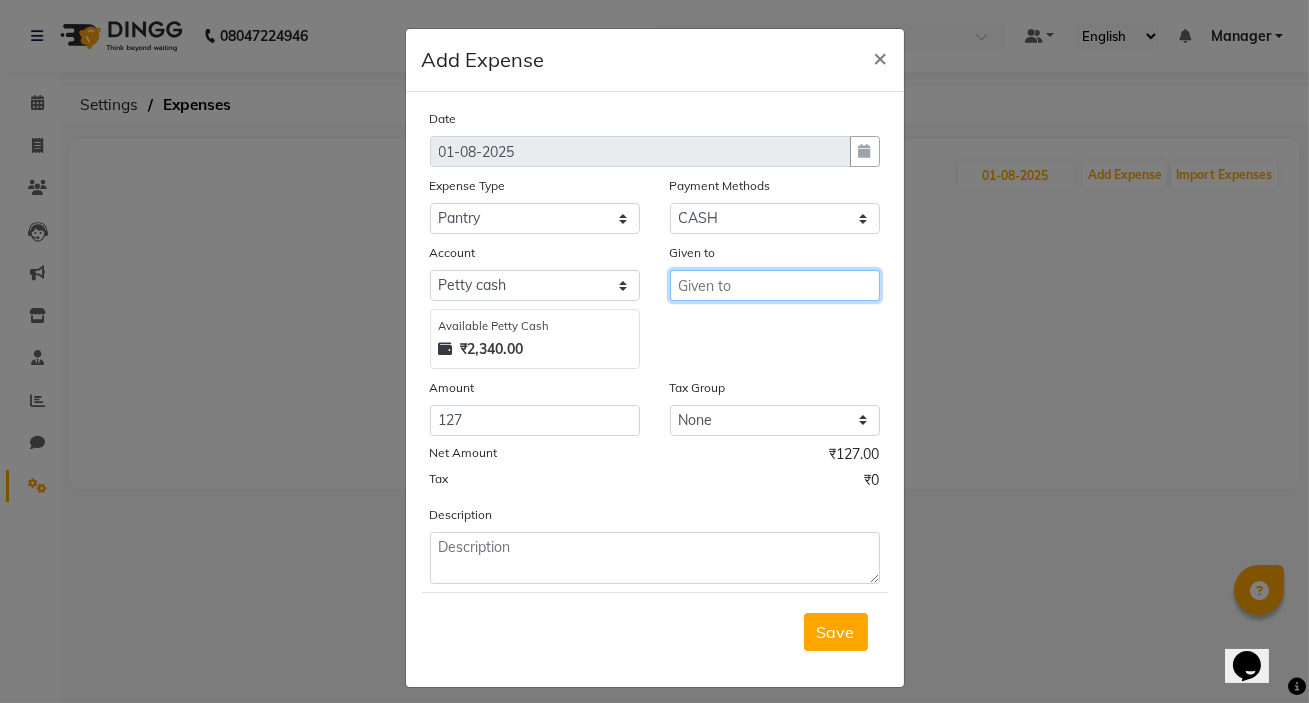 click at bounding box center (775, 285) 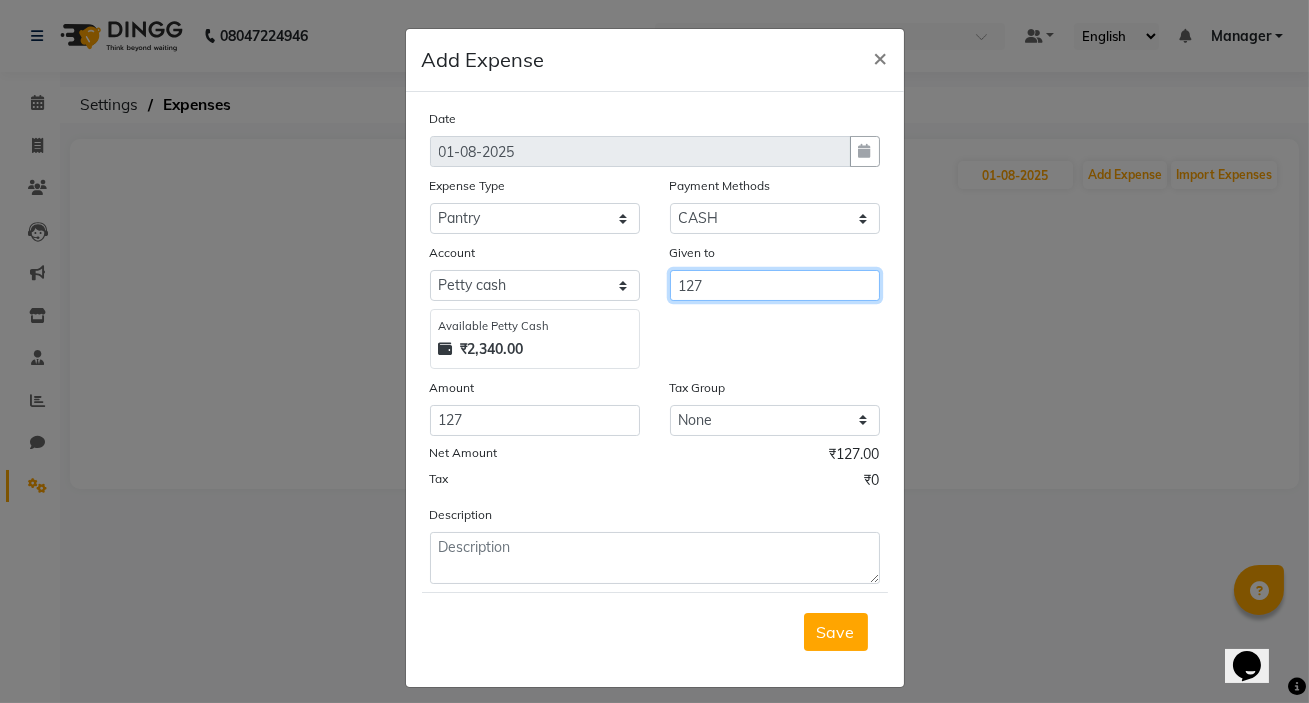 type on "127" 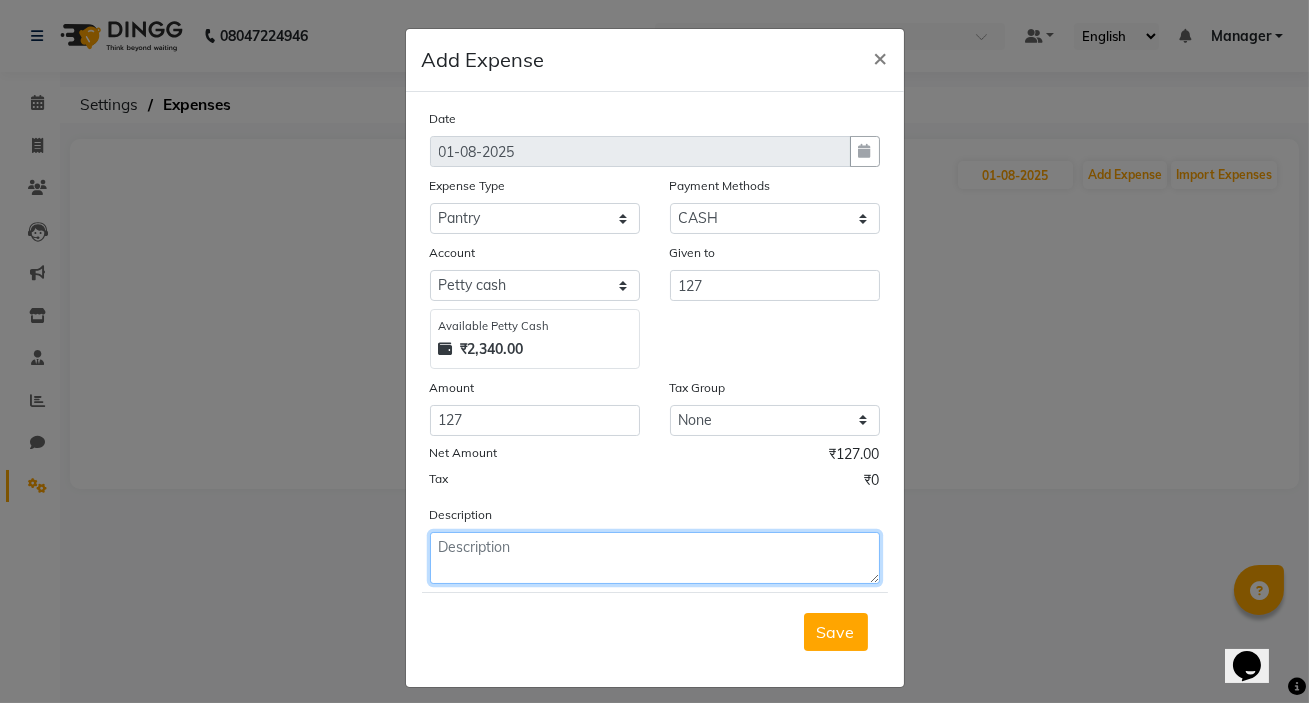click 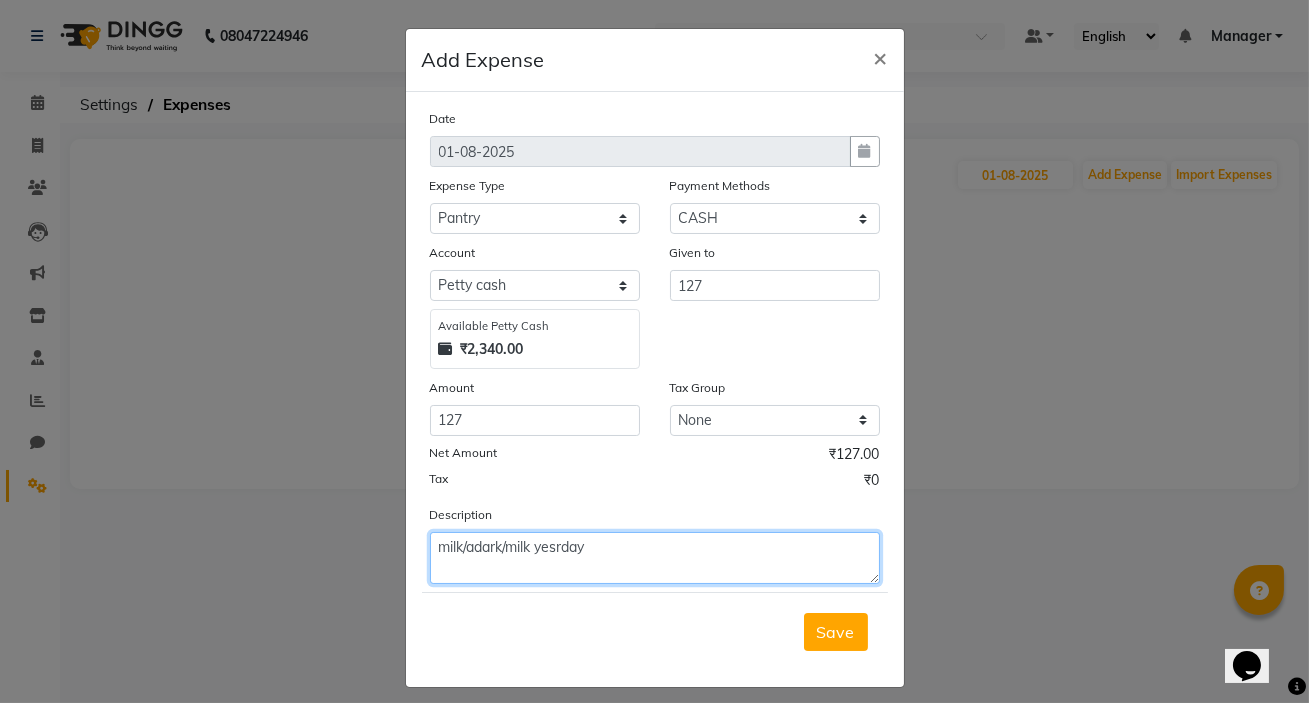 click on "milk/adark/milk yesrday" 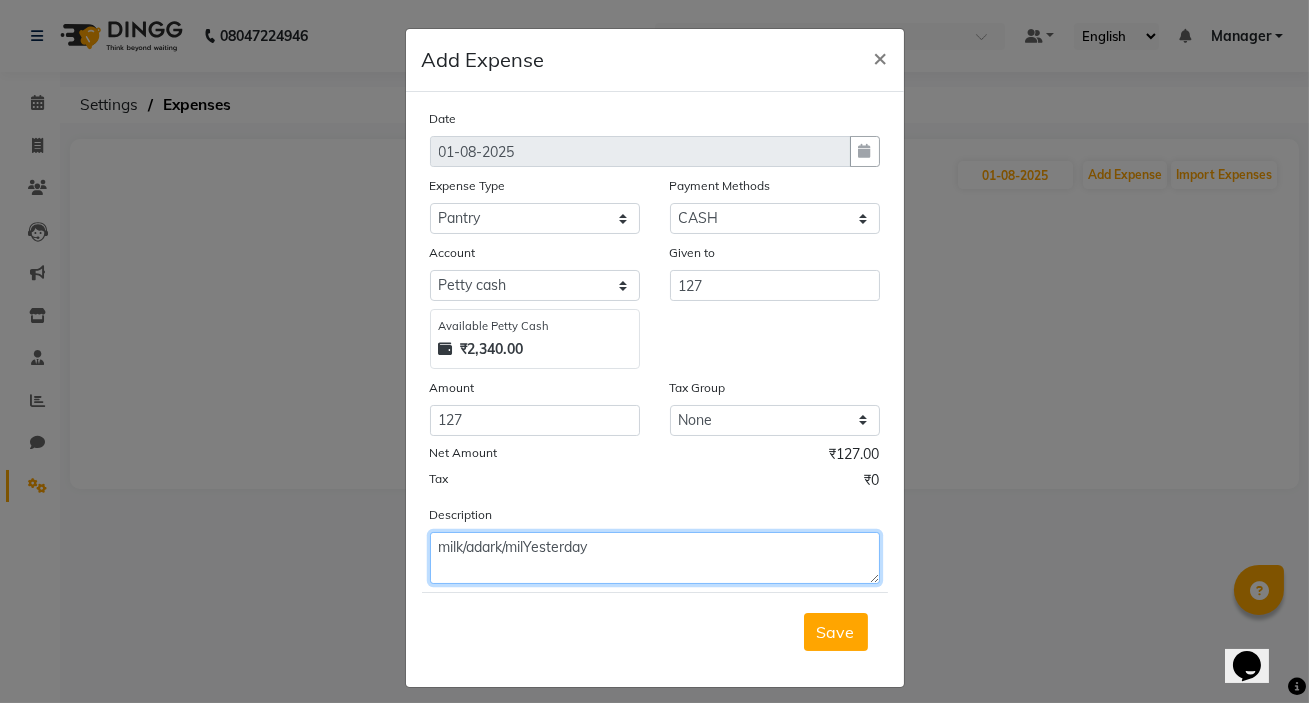click on "milk/adark/milYesterday" 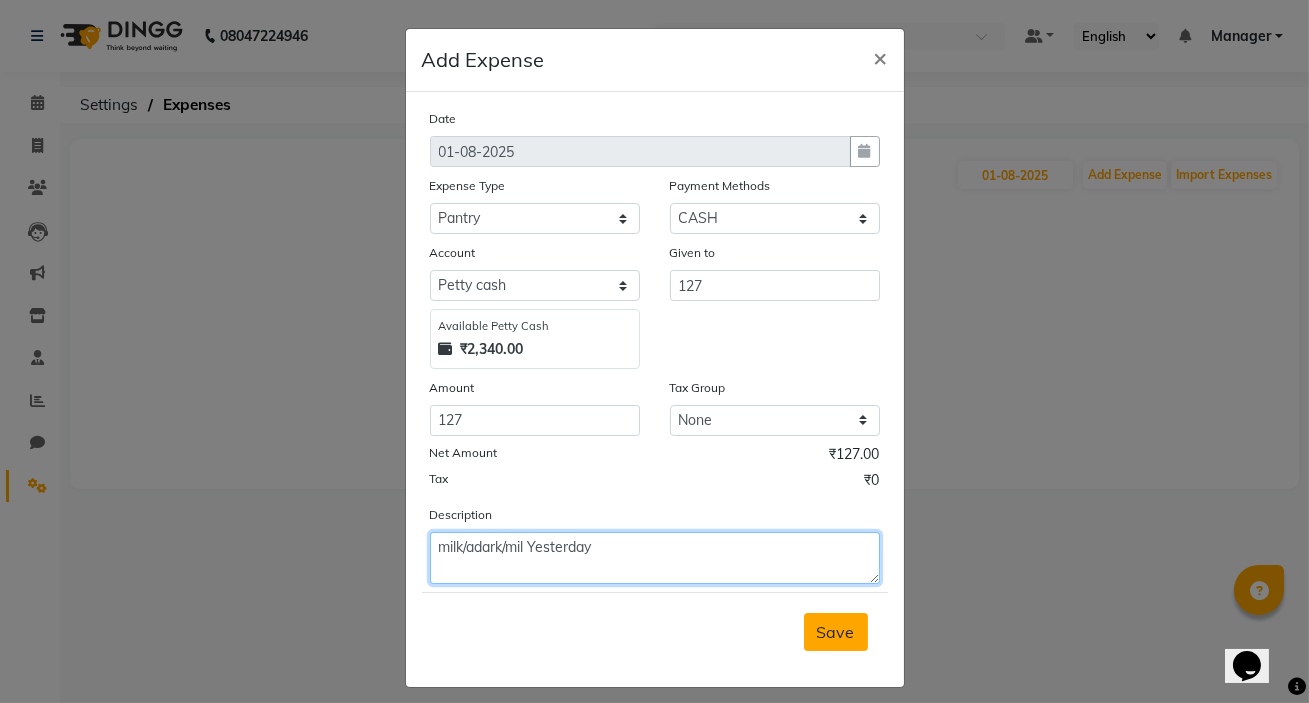type on "milk/adark/mil Yesterday" 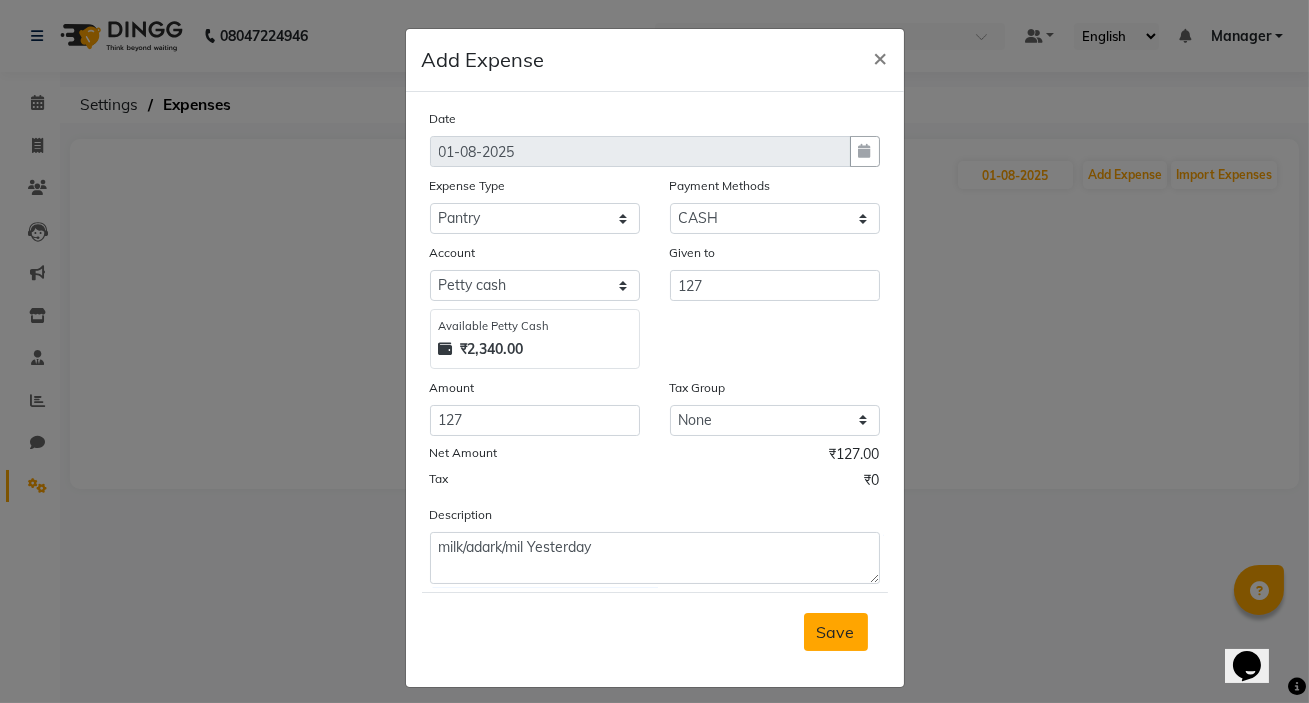 click on "Save" at bounding box center (836, 632) 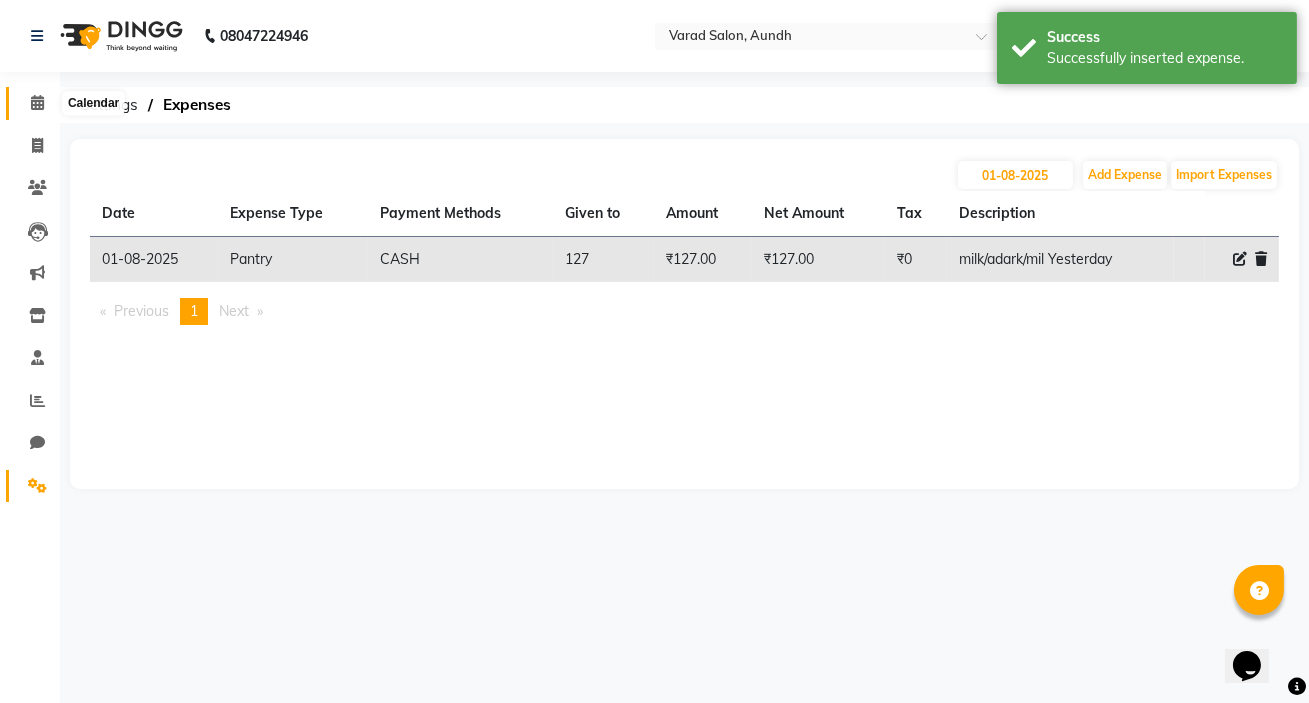 click 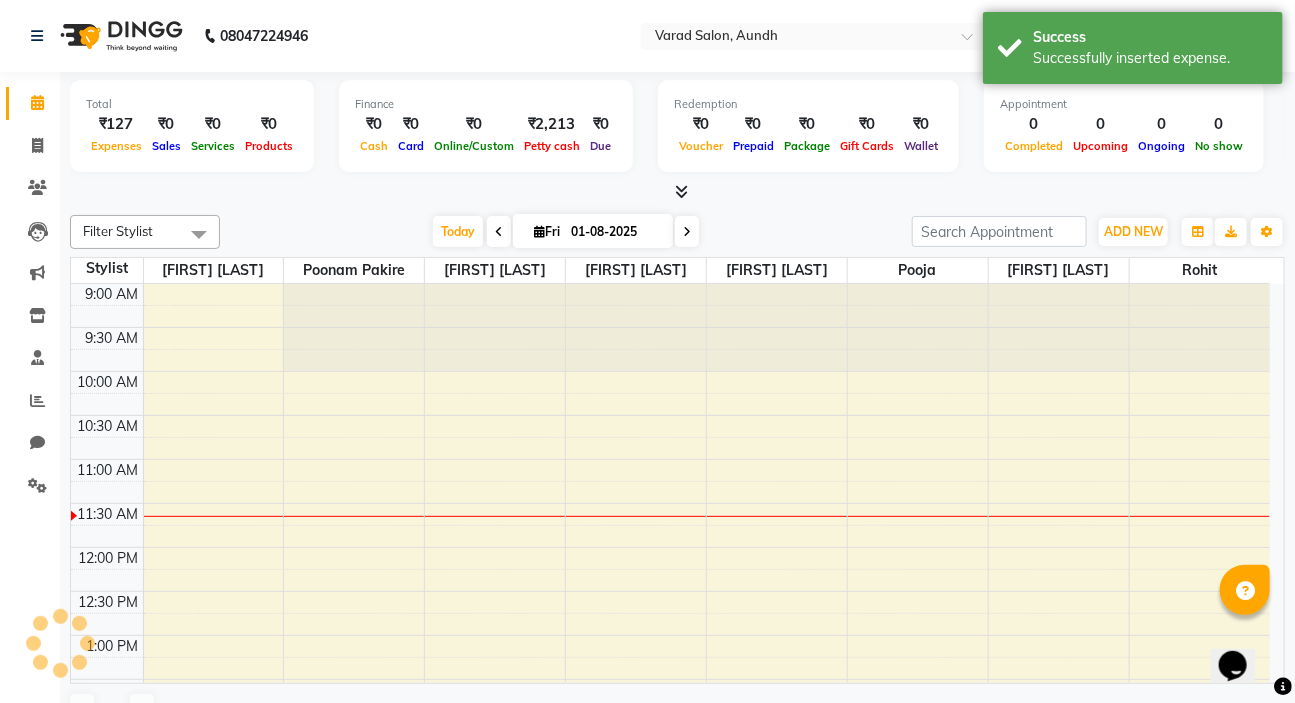 scroll, scrollTop: 176, scrollLeft: 0, axis: vertical 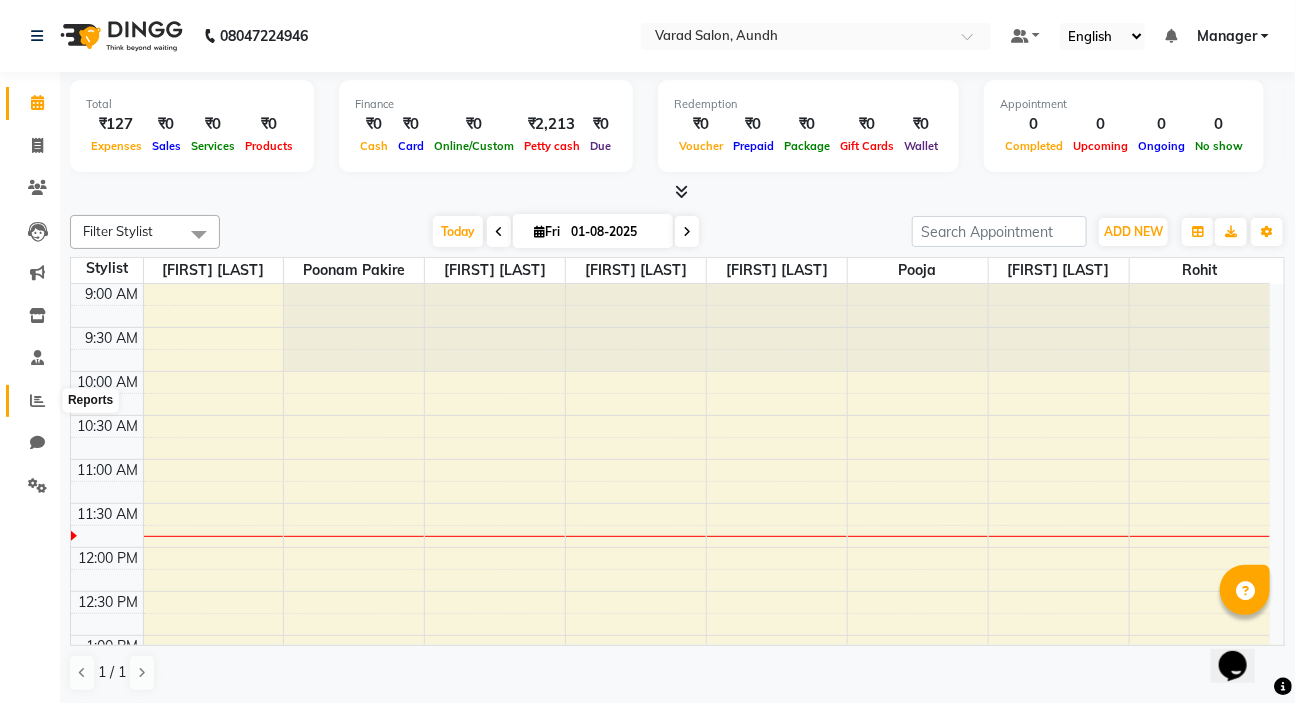 click 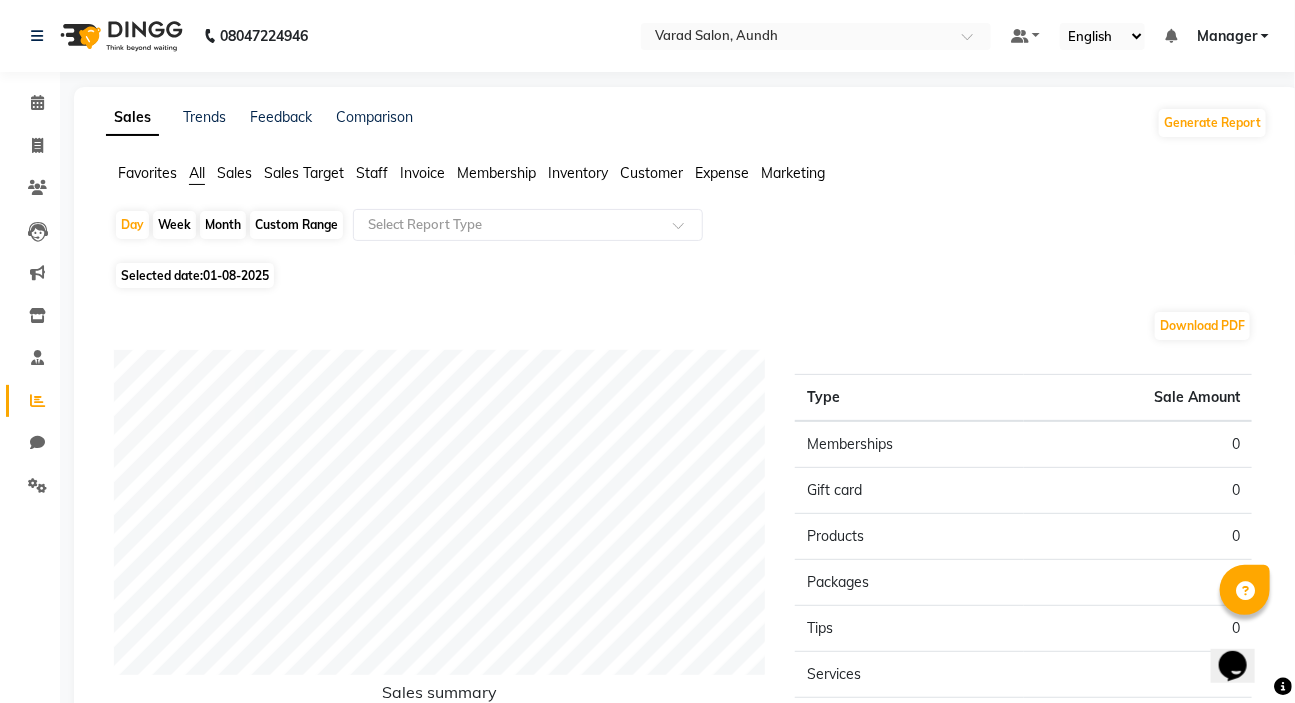 click on "Month" 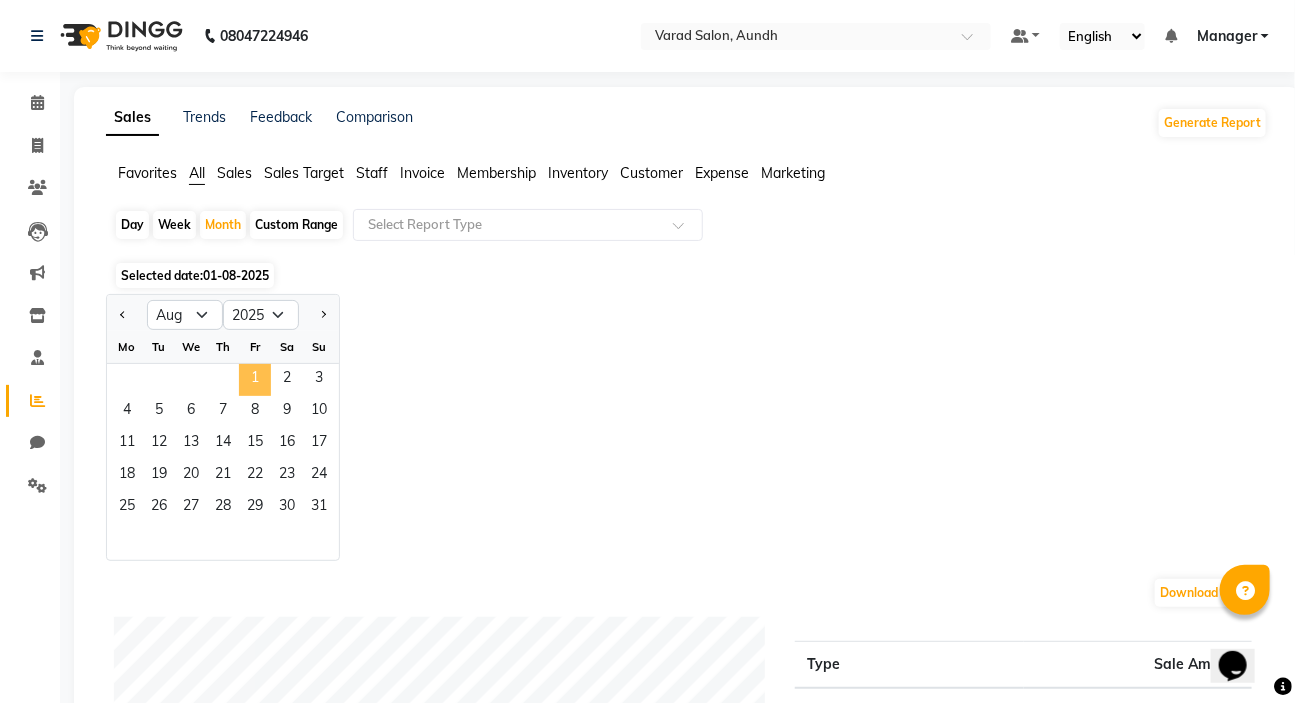 click on "1" 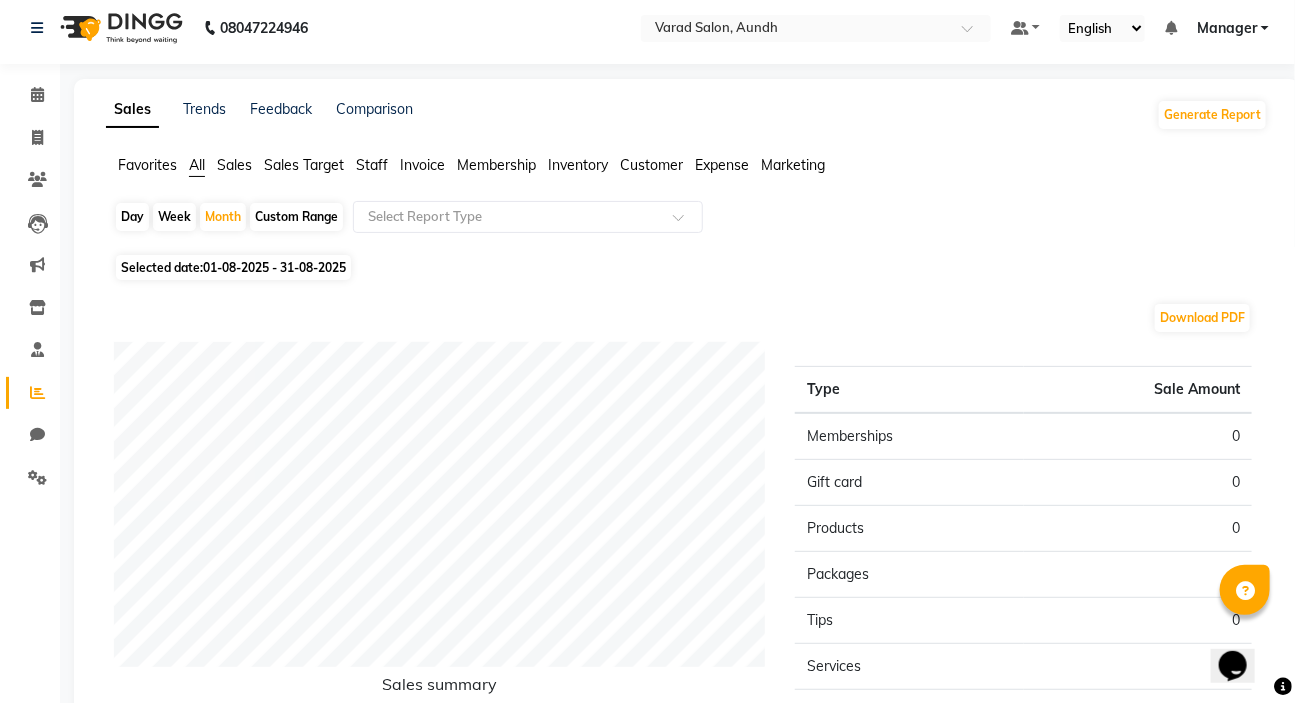 scroll, scrollTop: 0, scrollLeft: 0, axis: both 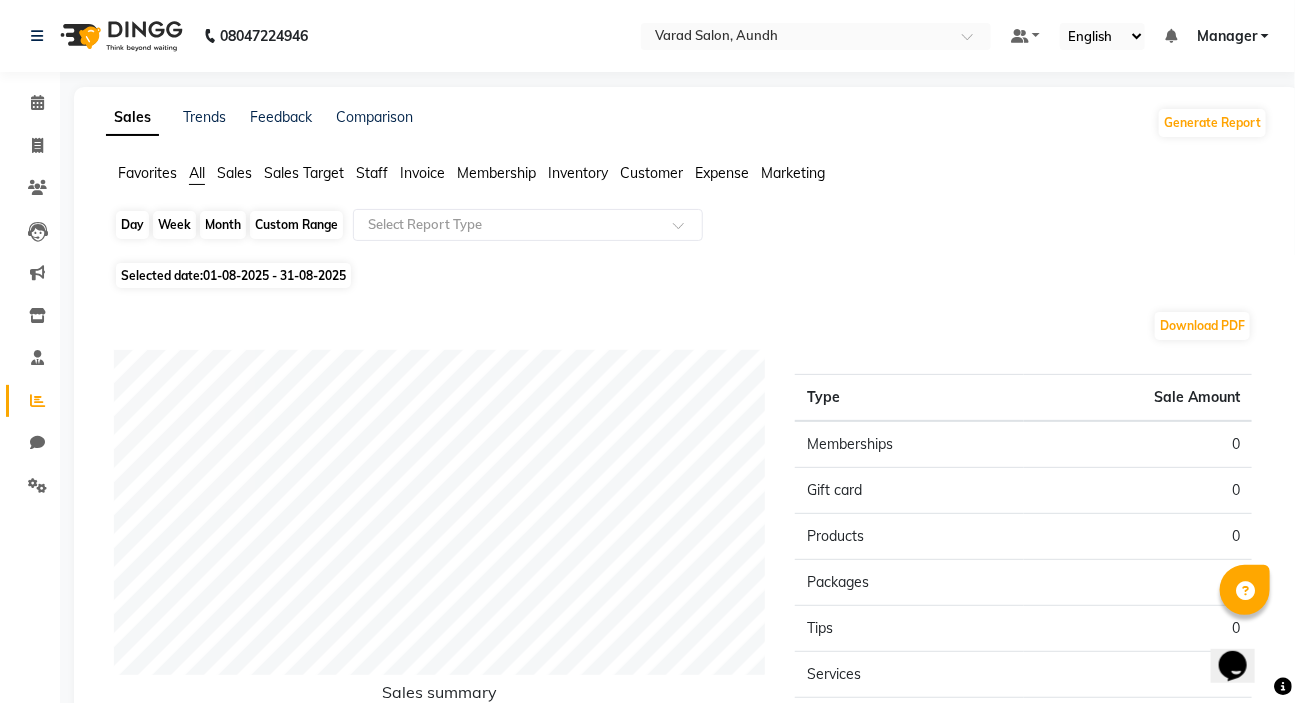 click on "Month" 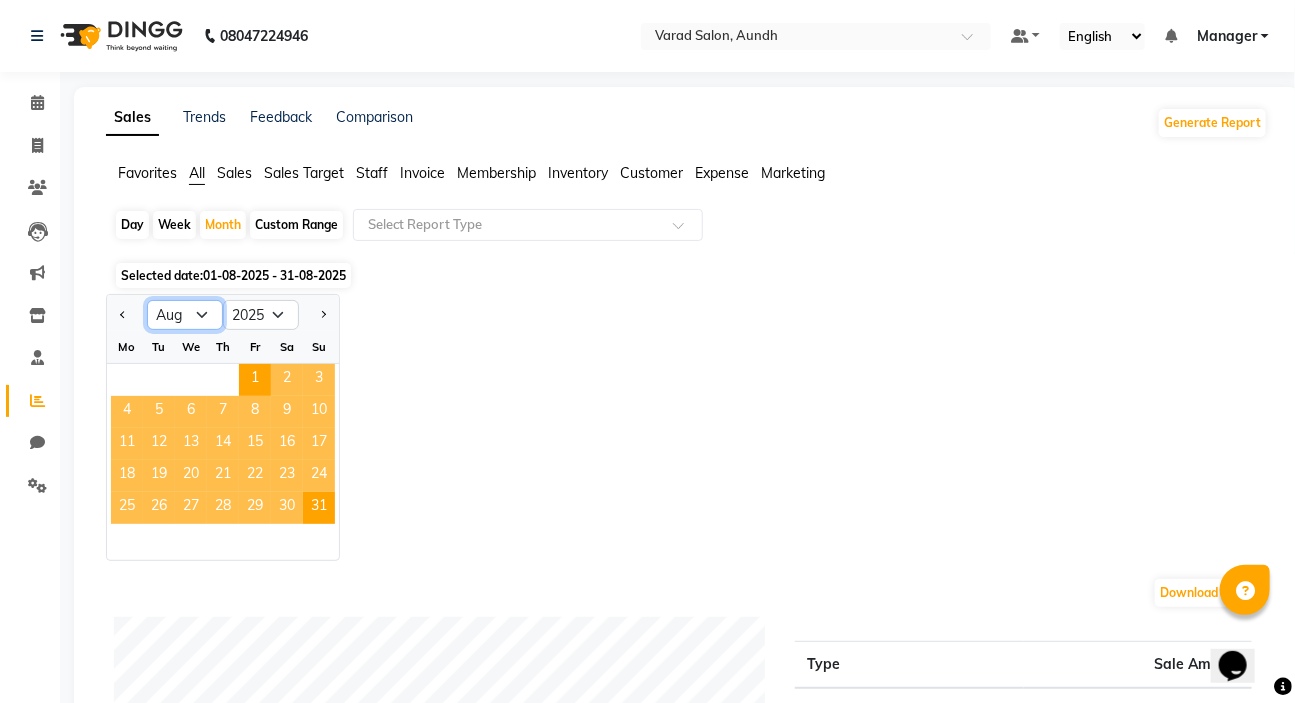click on "Jan Feb Mar Apr May Jun Jul Aug Sep Oct Nov Dec" 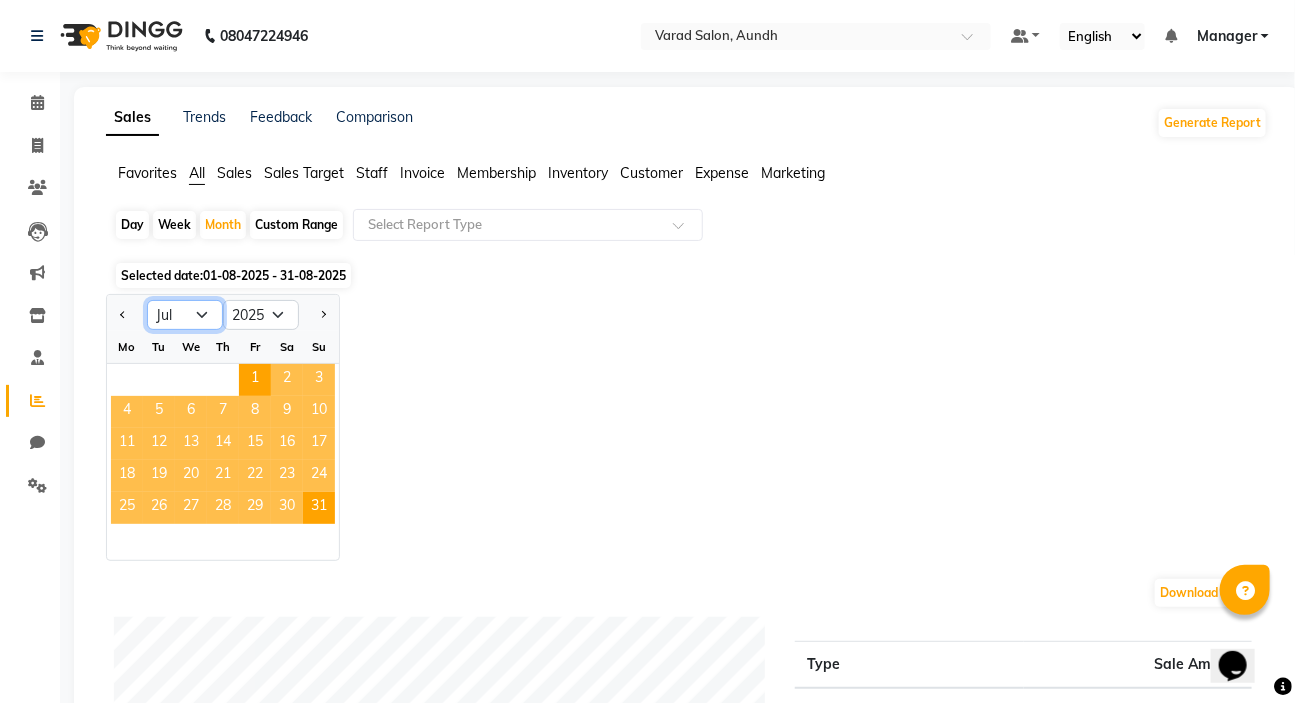 click on "Jan Feb Mar Apr May Jun Jul Aug Sep Oct Nov Dec" 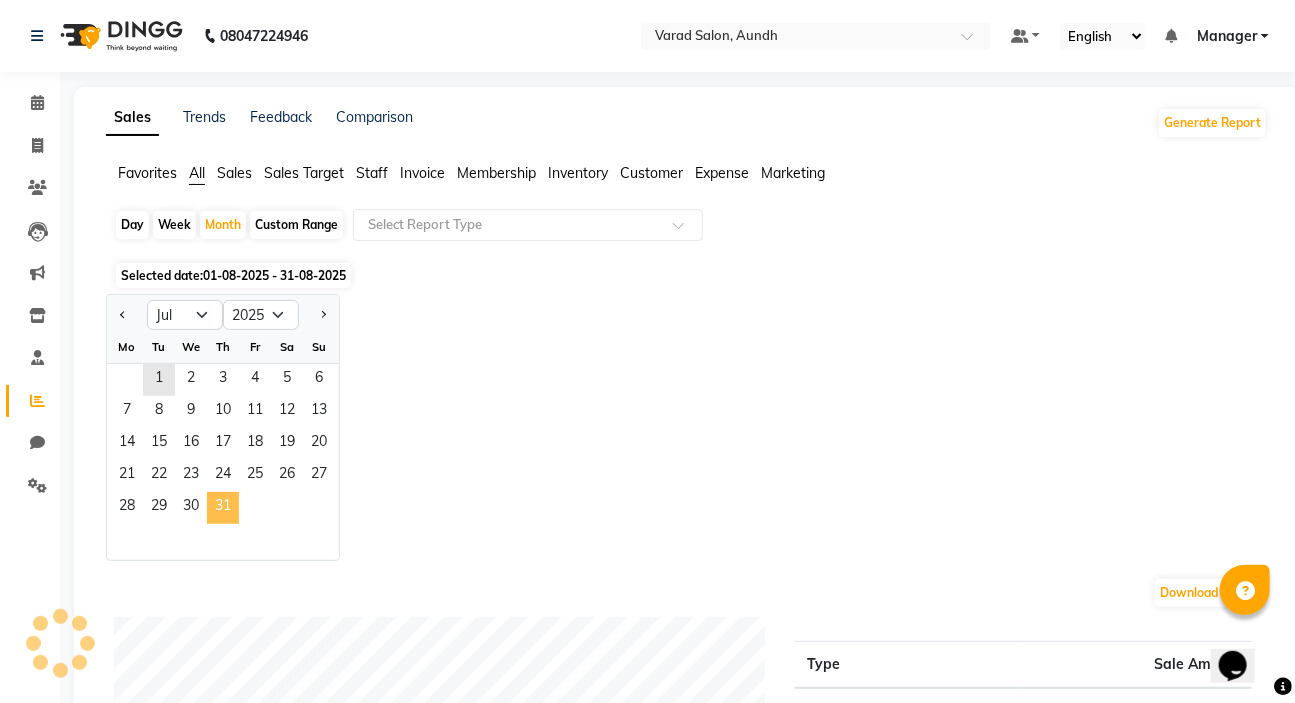click on "31" 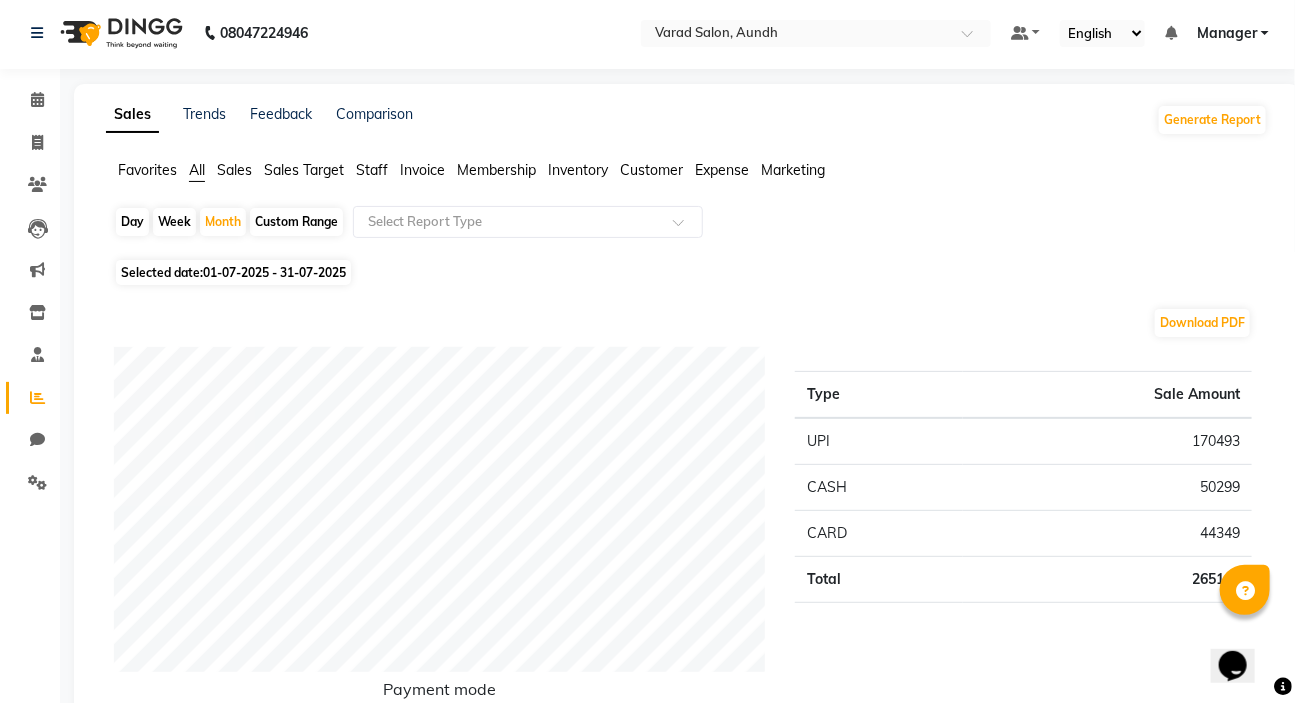 scroll, scrollTop: 0, scrollLeft: 0, axis: both 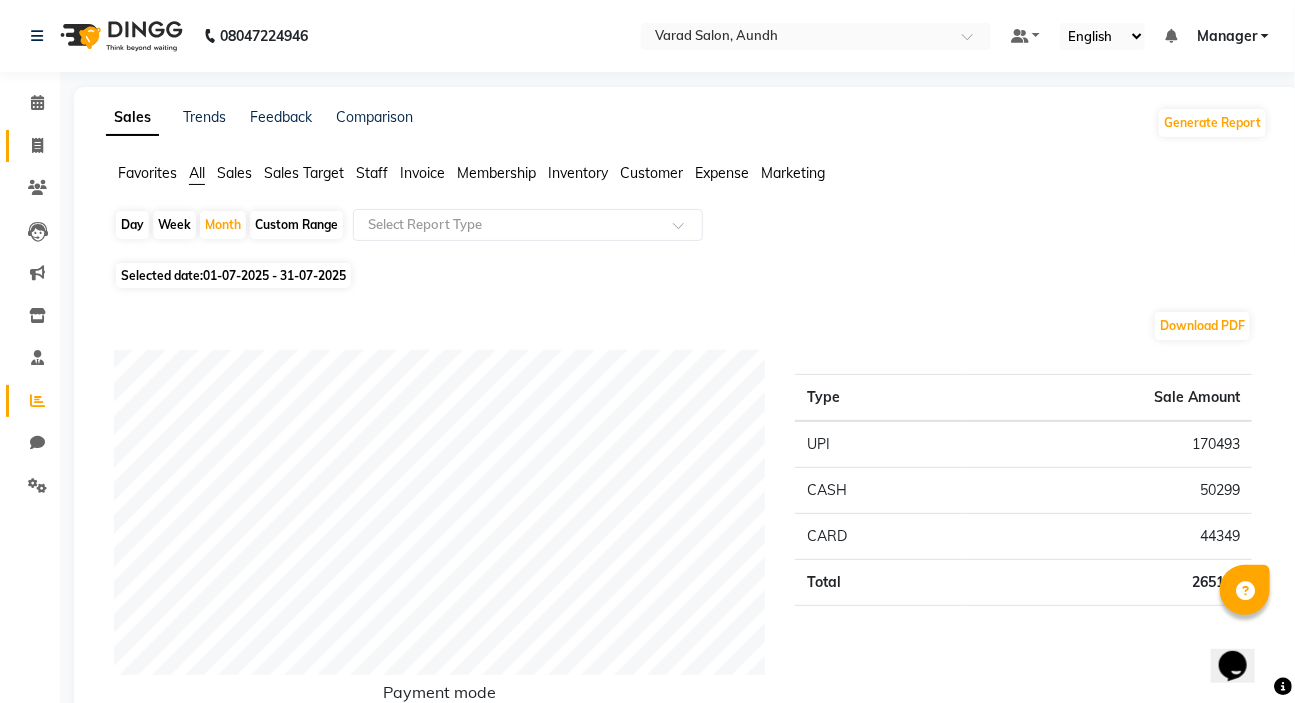 click 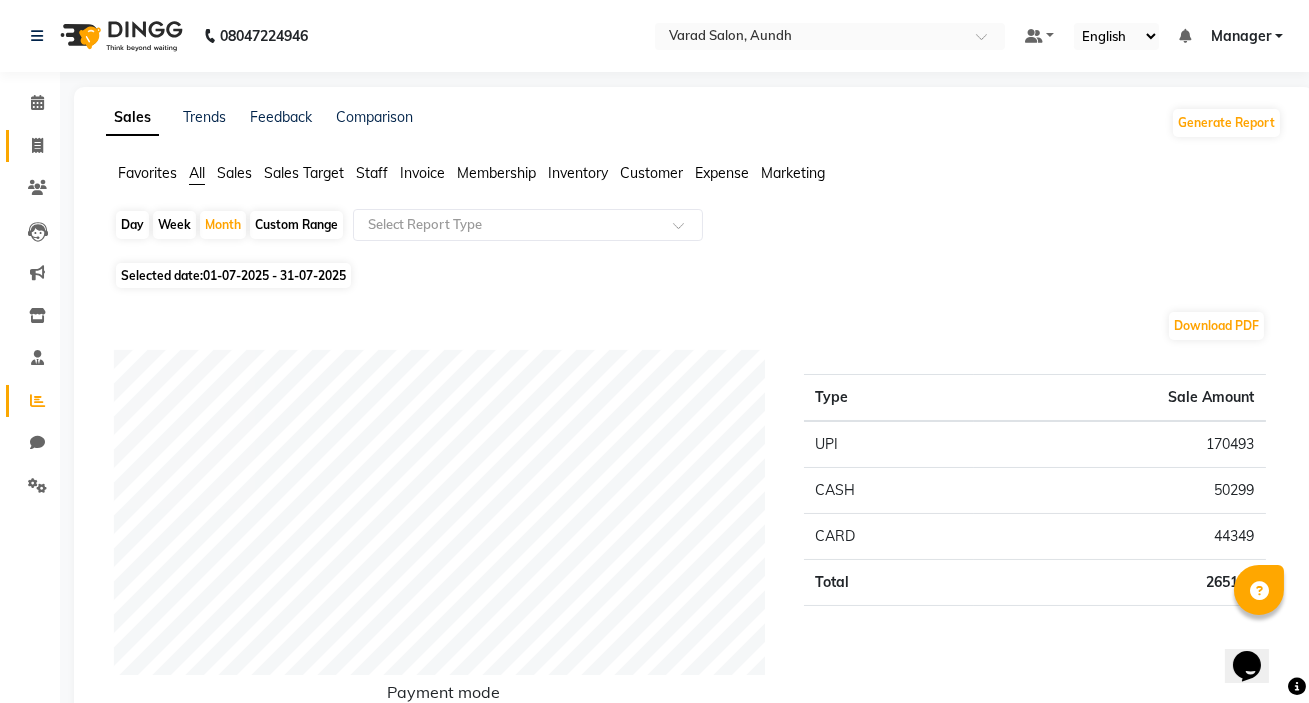 select on "7550" 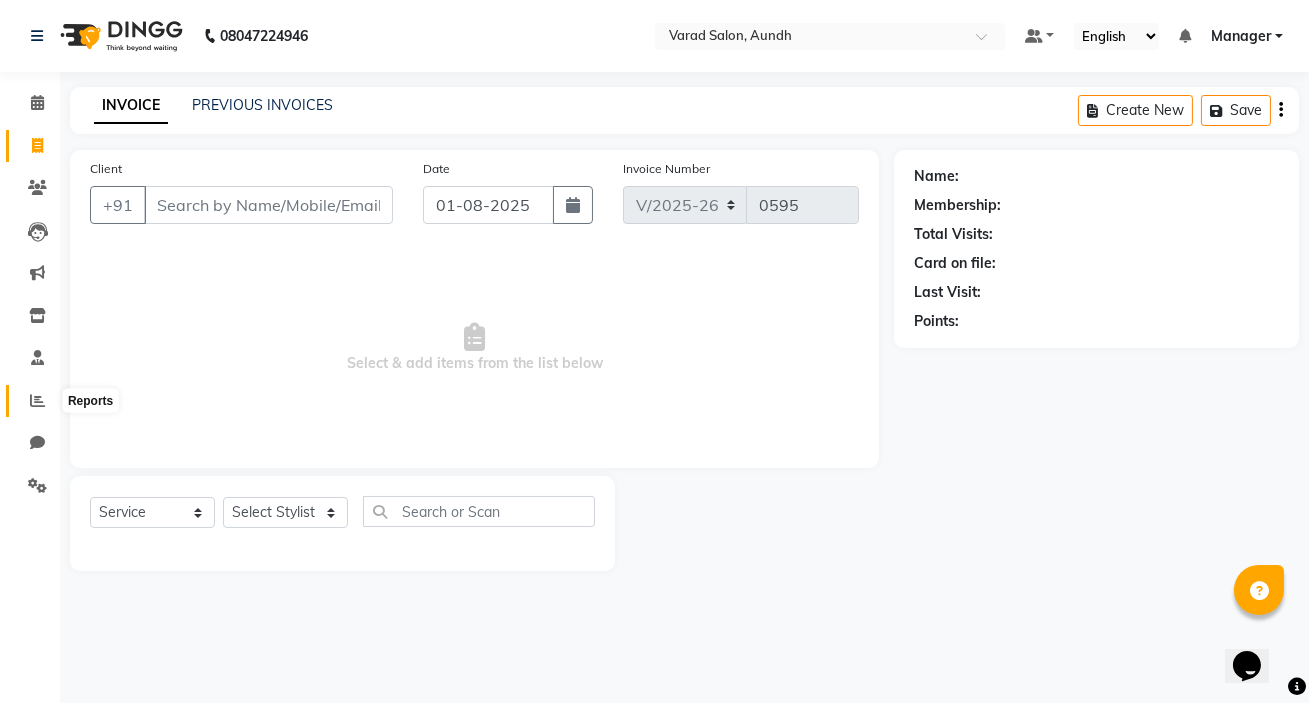 click 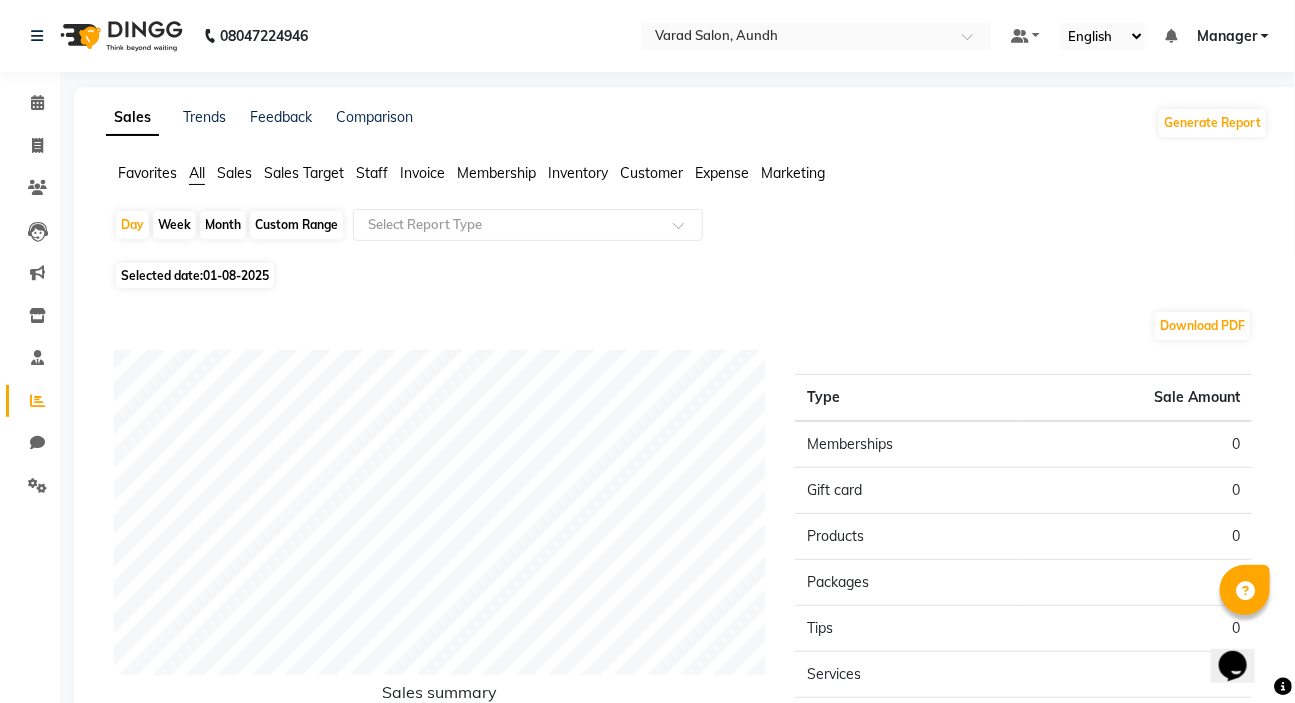 click on "Month" 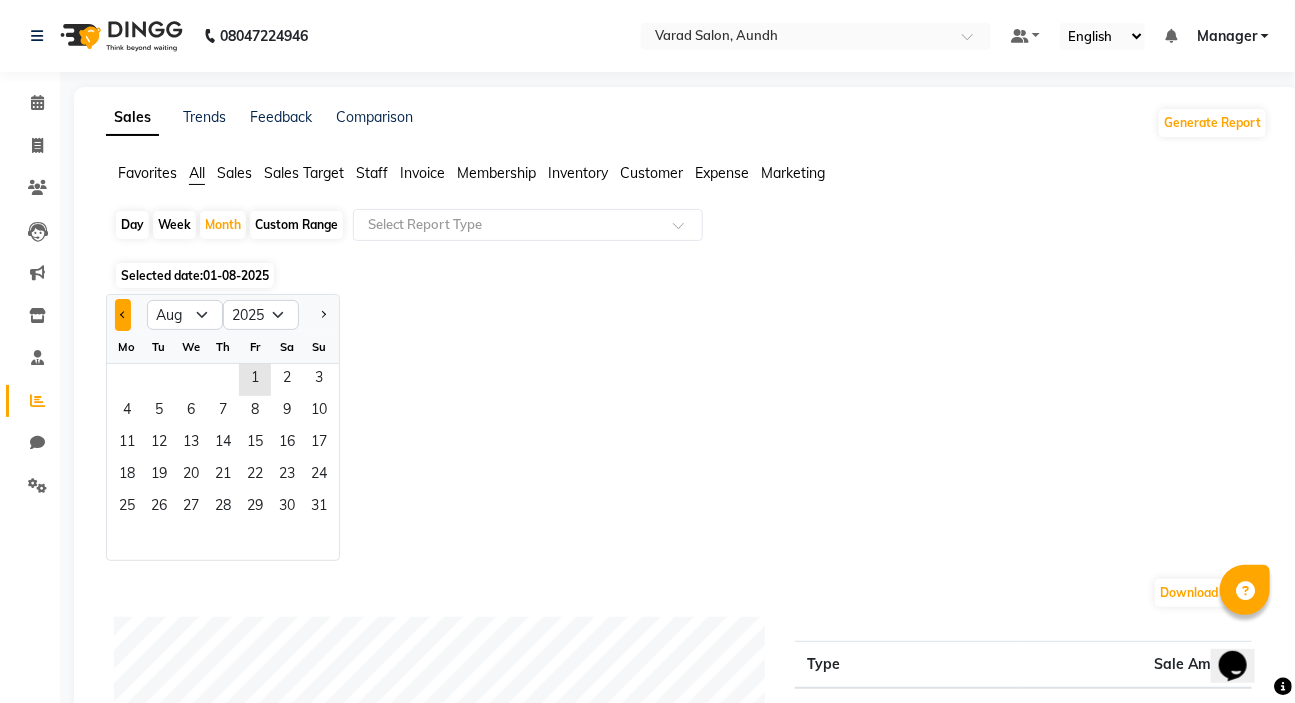 click 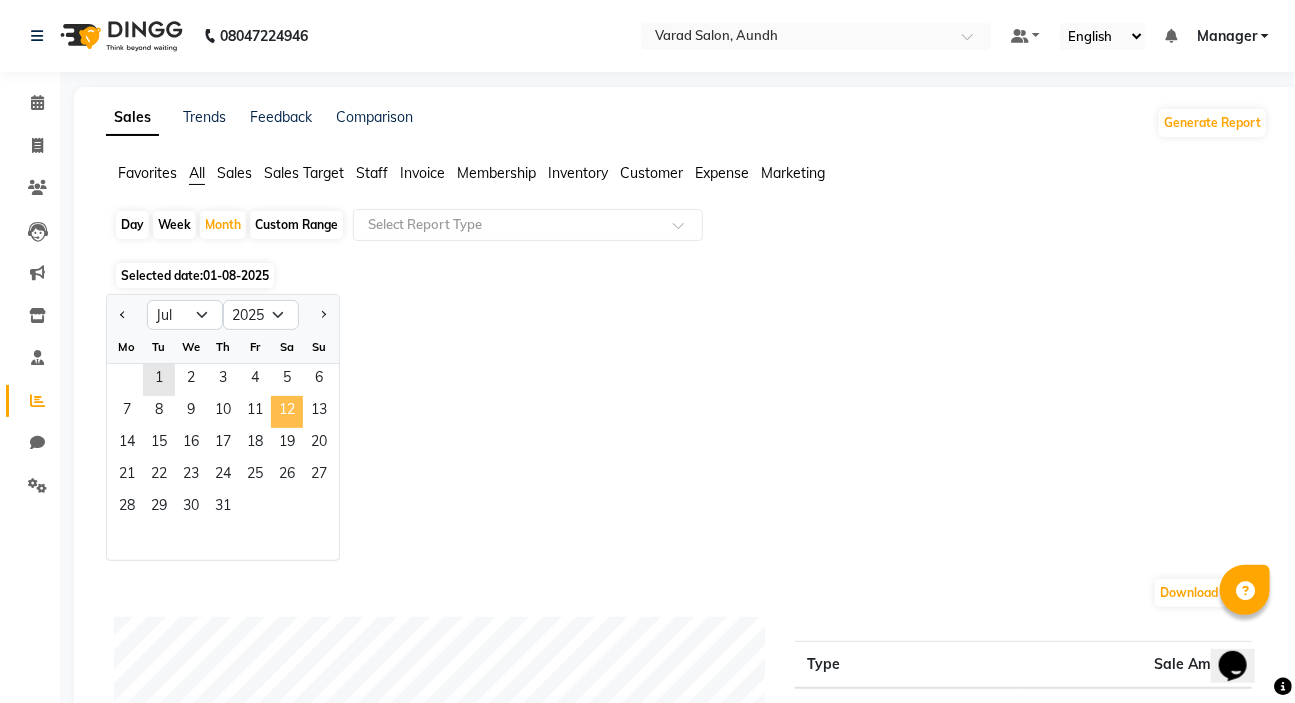 click on "12" 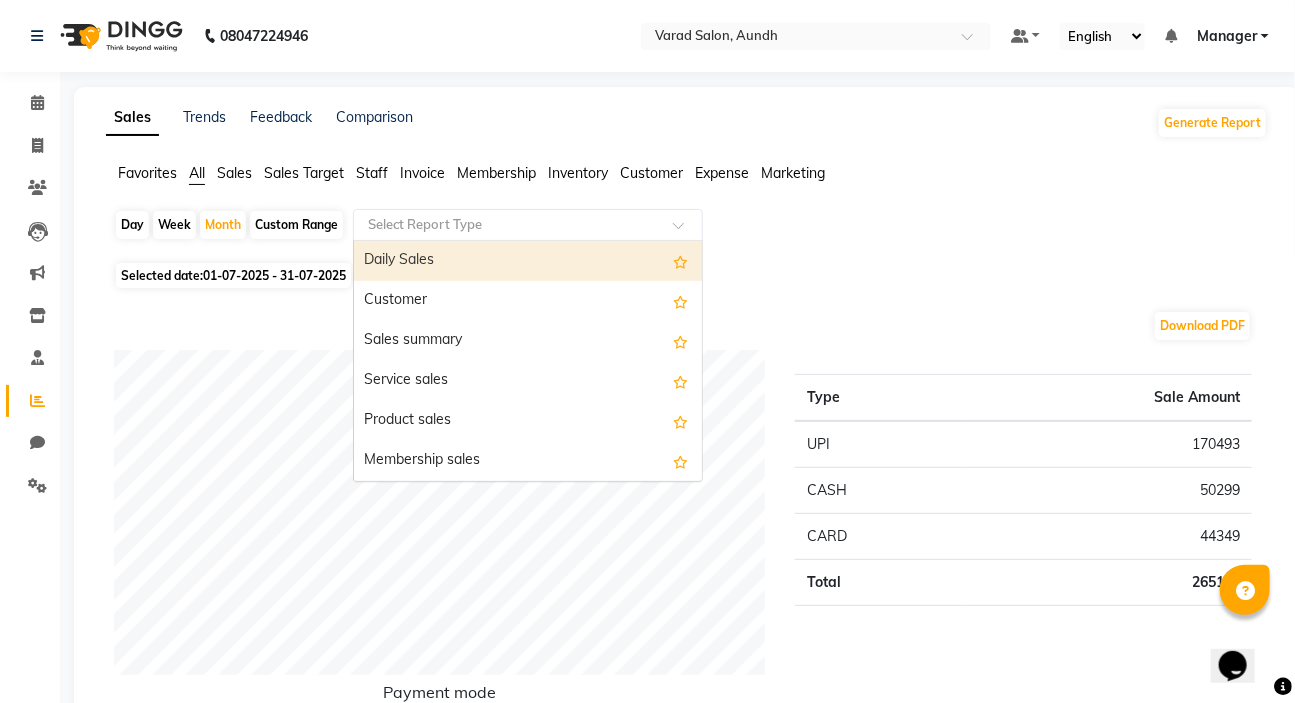 click 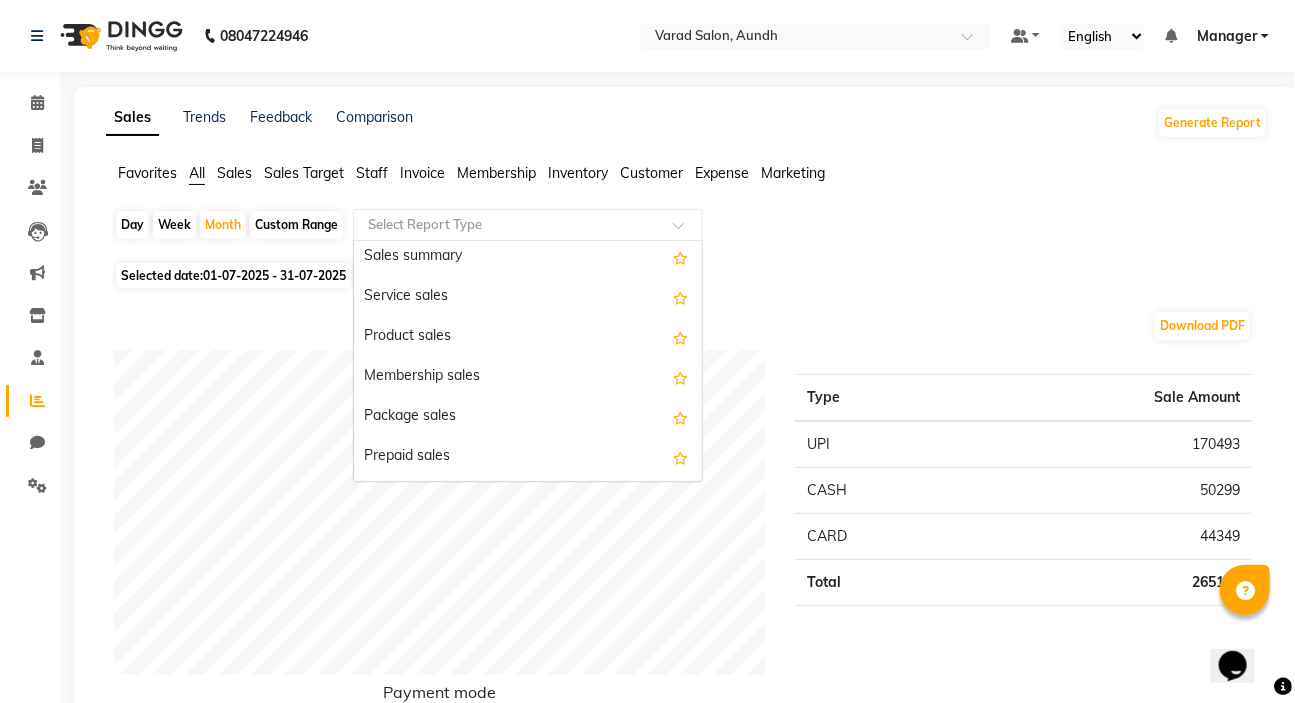 scroll, scrollTop: 0, scrollLeft: 0, axis: both 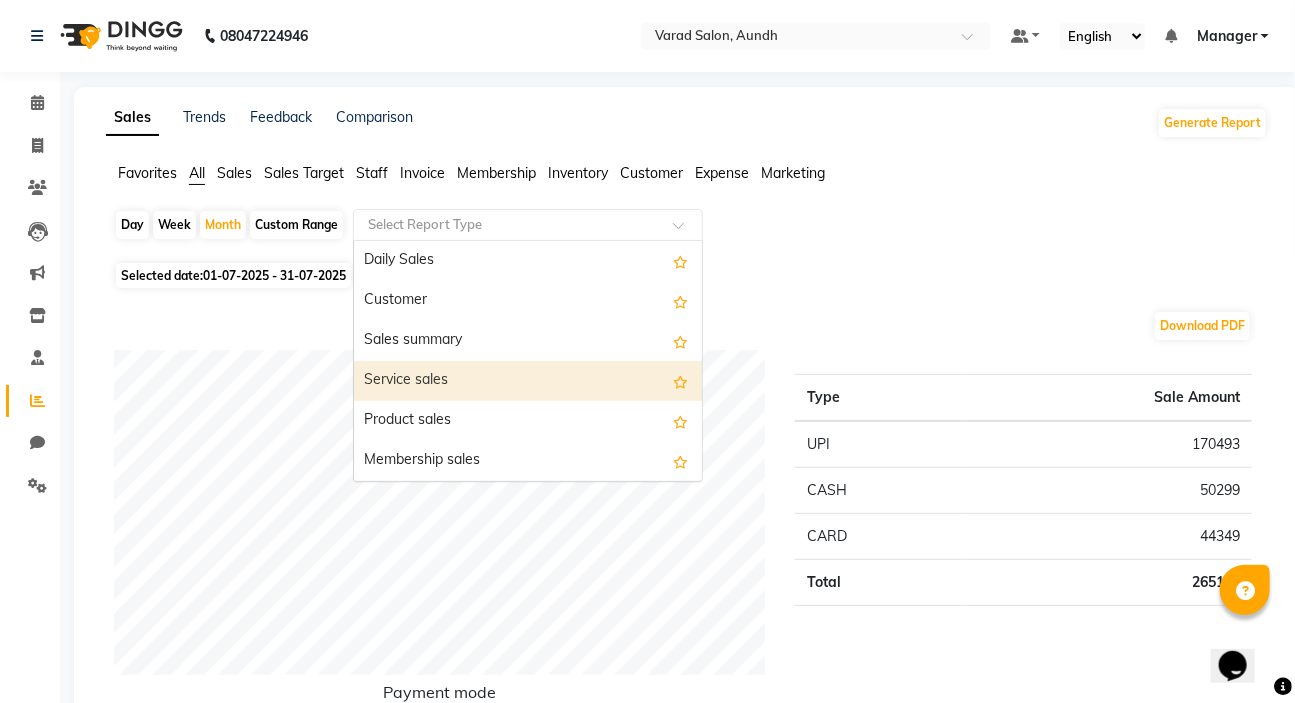 click on "Service sales" at bounding box center [528, 381] 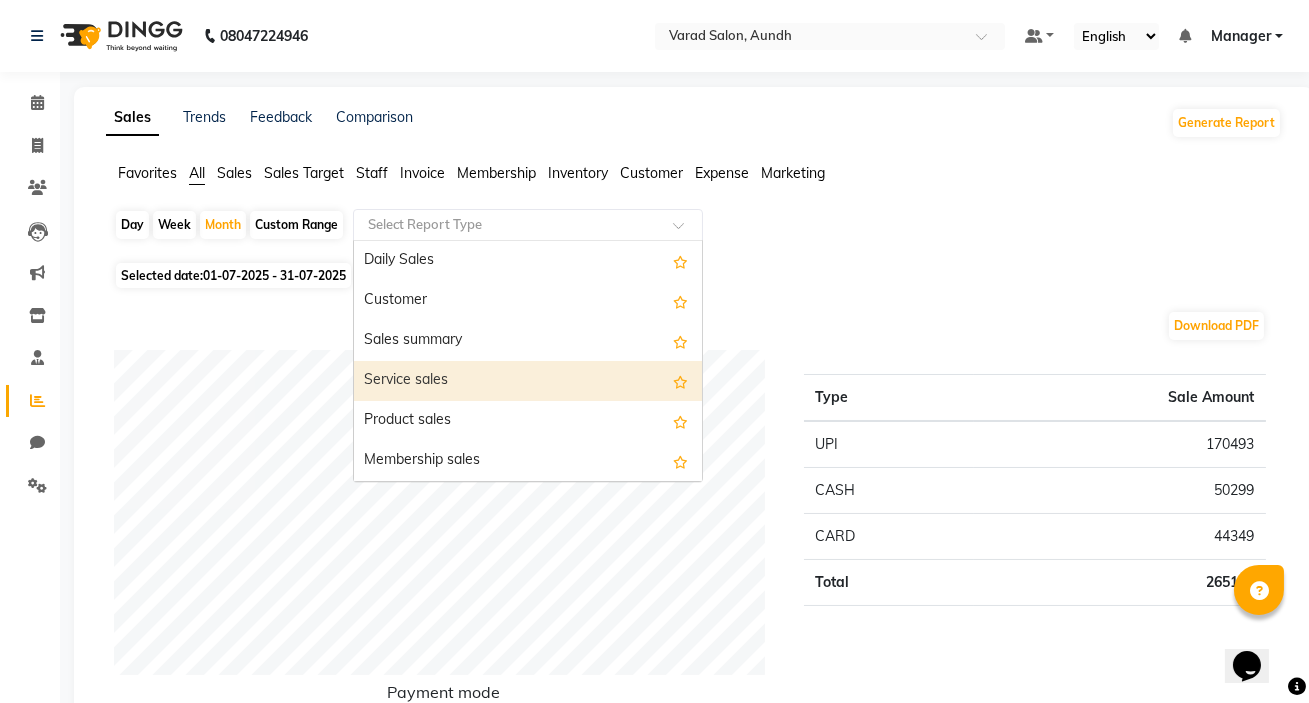 select on "full_report" 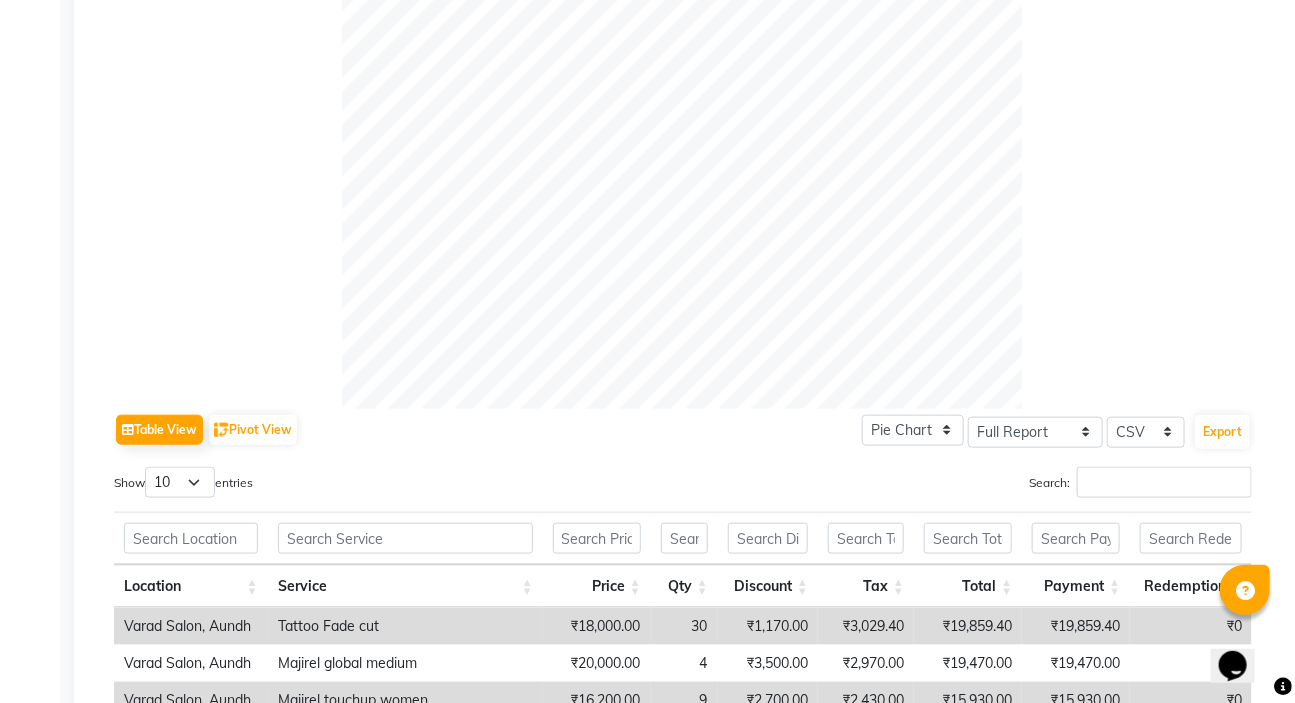 scroll, scrollTop: 727, scrollLeft: 0, axis: vertical 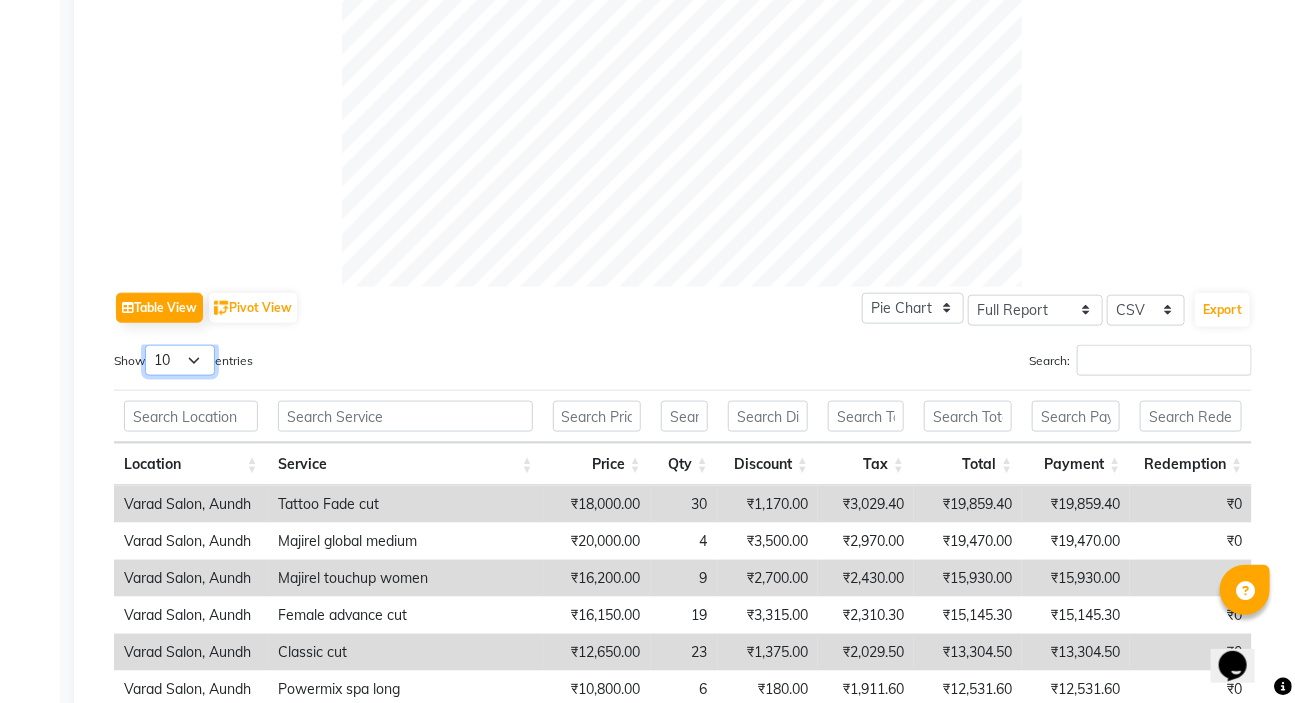 click on "10 25 50 100" at bounding box center (180, 360) 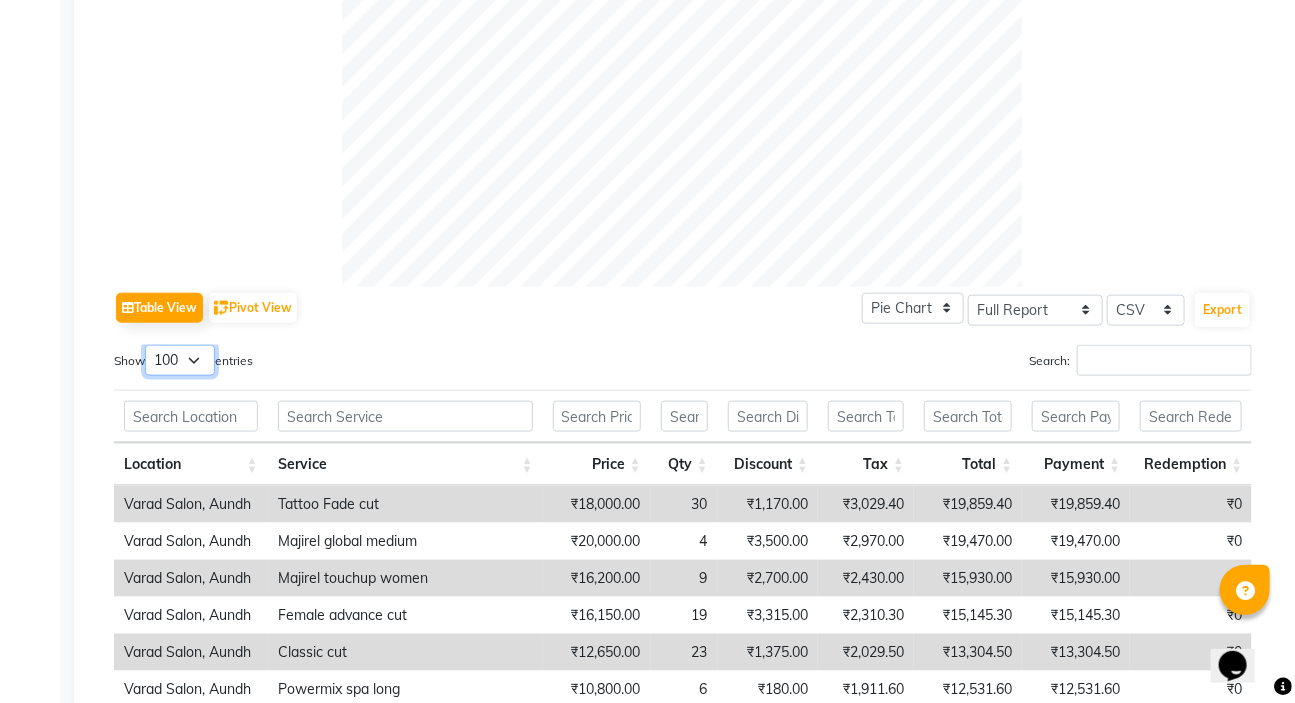 click on "10 25 50 100" at bounding box center (180, 360) 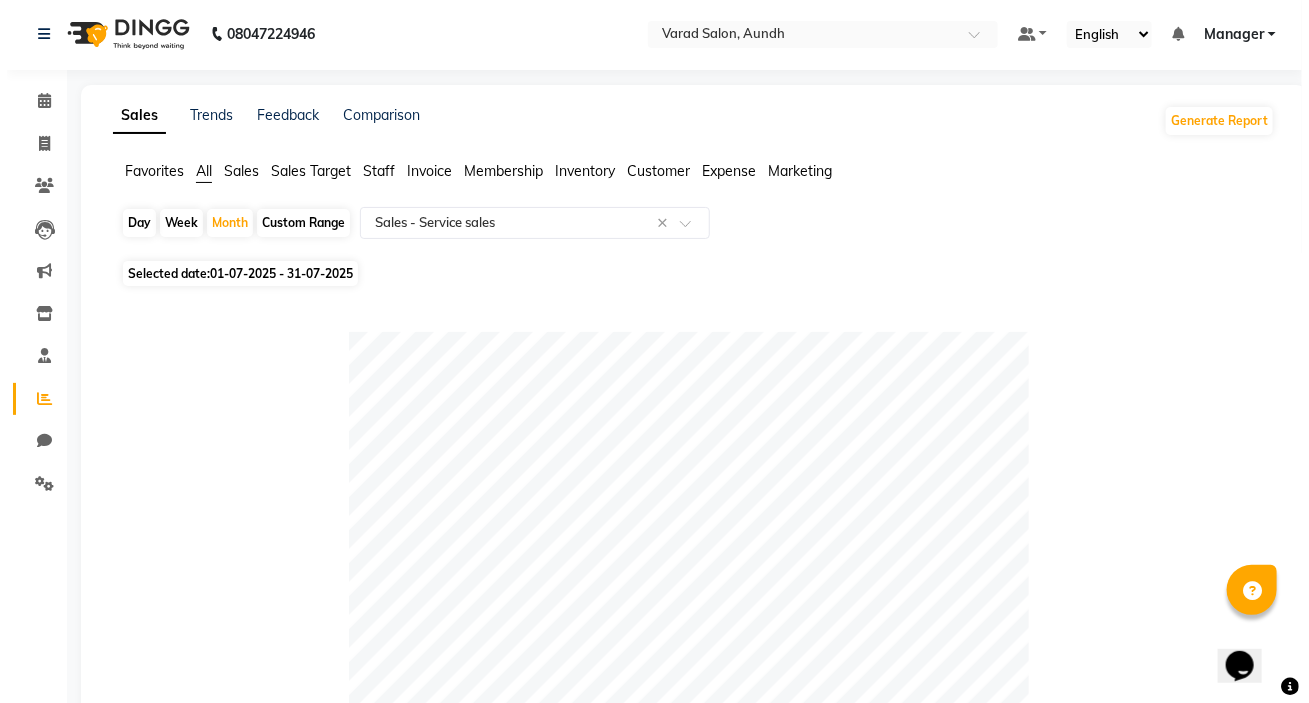scroll, scrollTop: 0, scrollLeft: 0, axis: both 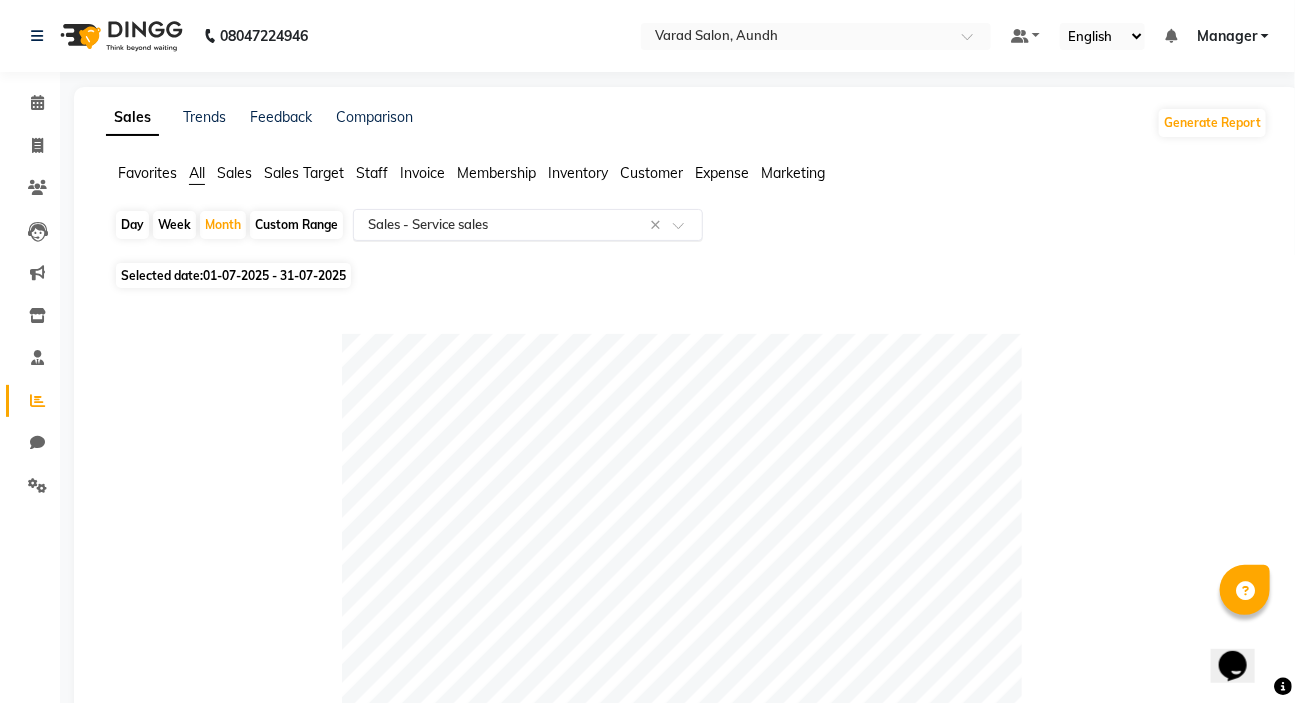 click 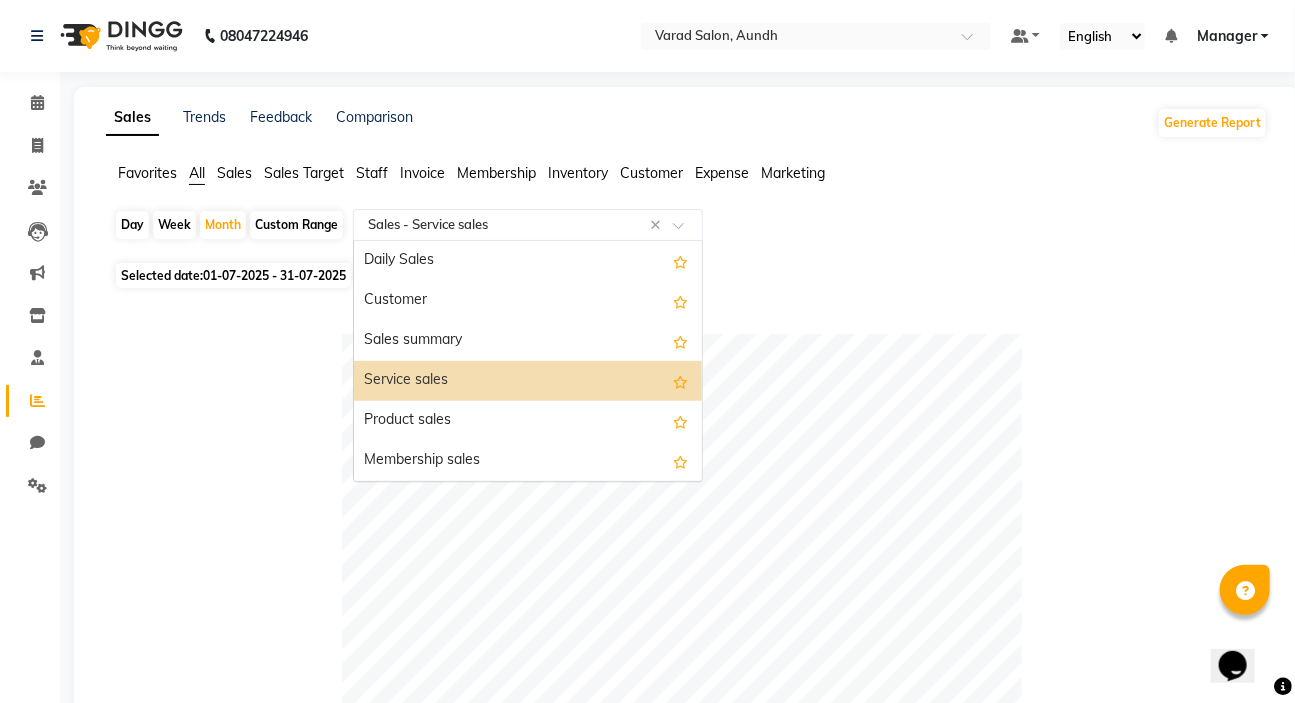 click on "Customer" 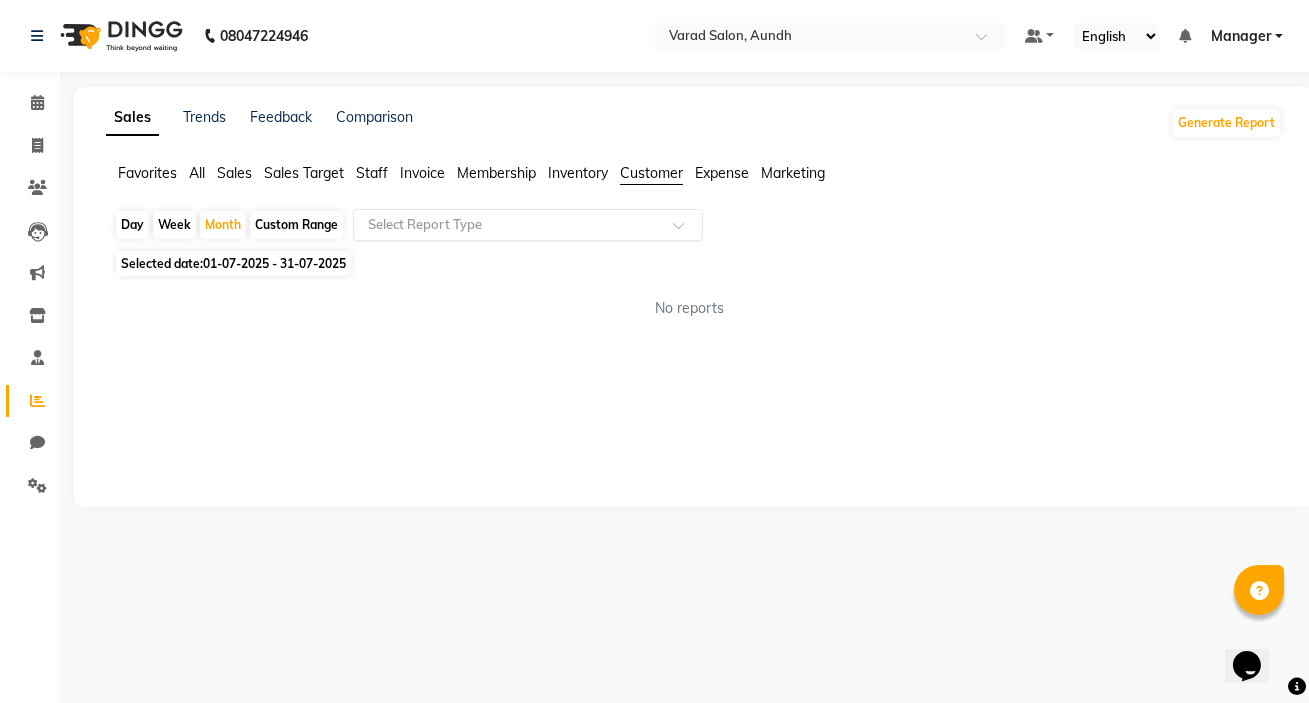 click 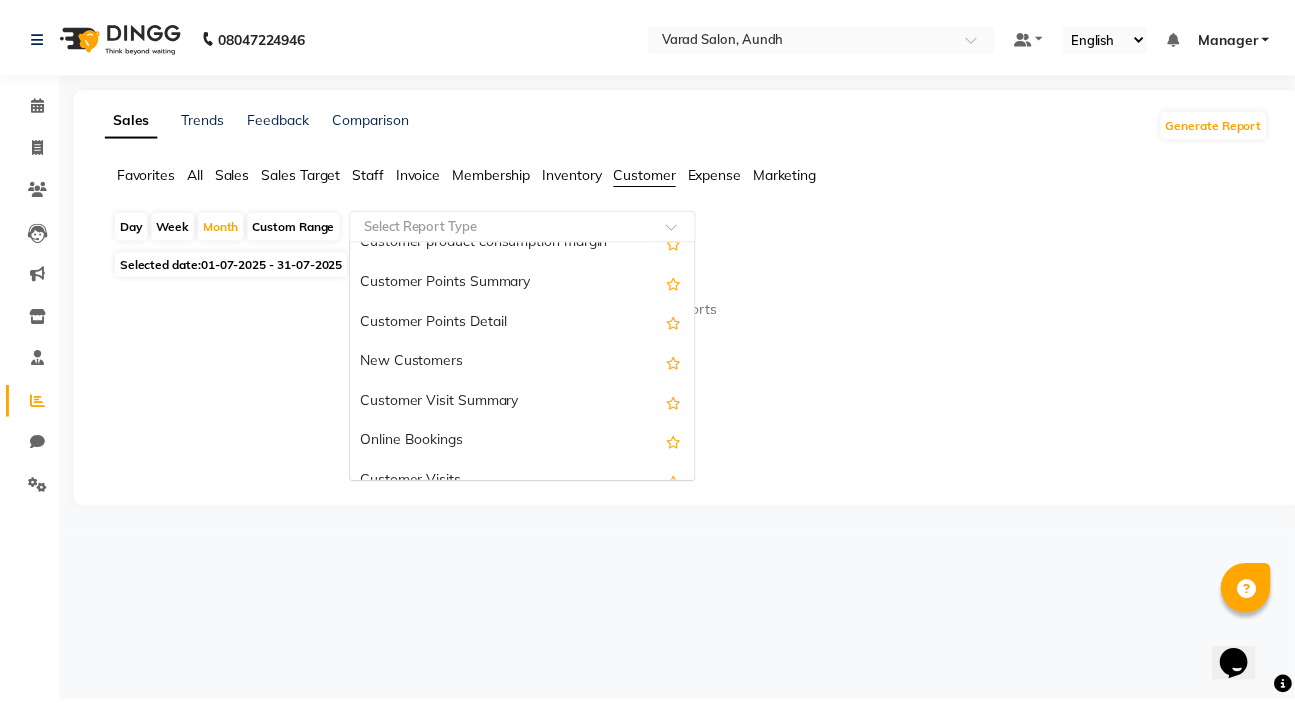 scroll, scrollTop: 272, scrollLeft: 0, axis: vertical 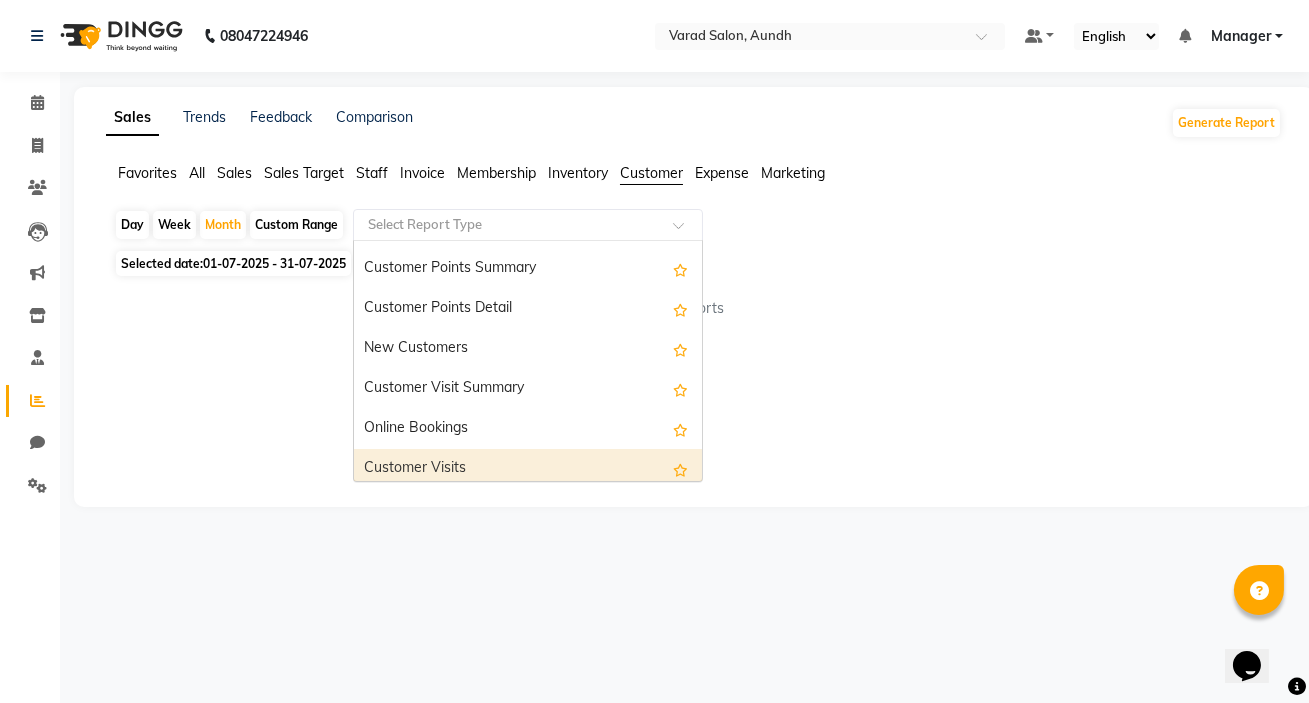 click on "Customer Visits" at bounding box center [528, 469] 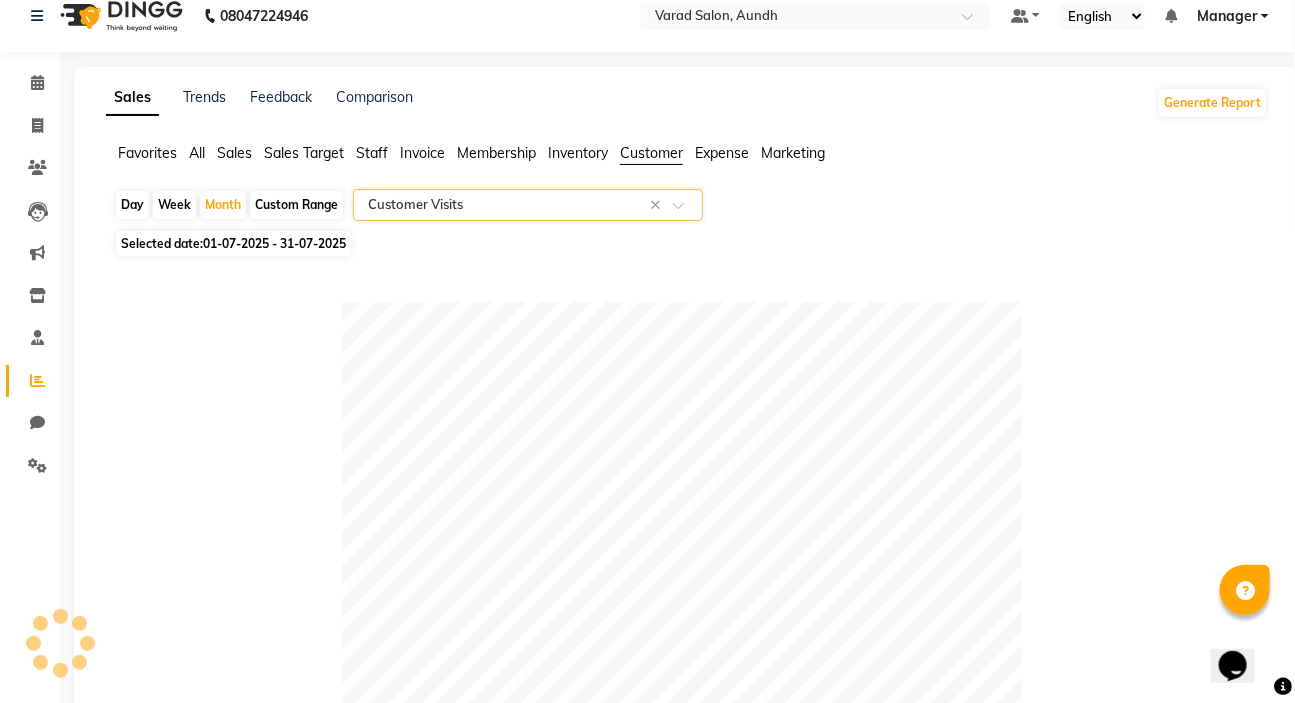 scroll, scrollTop: 0, scrollLeft: 0, axis: both 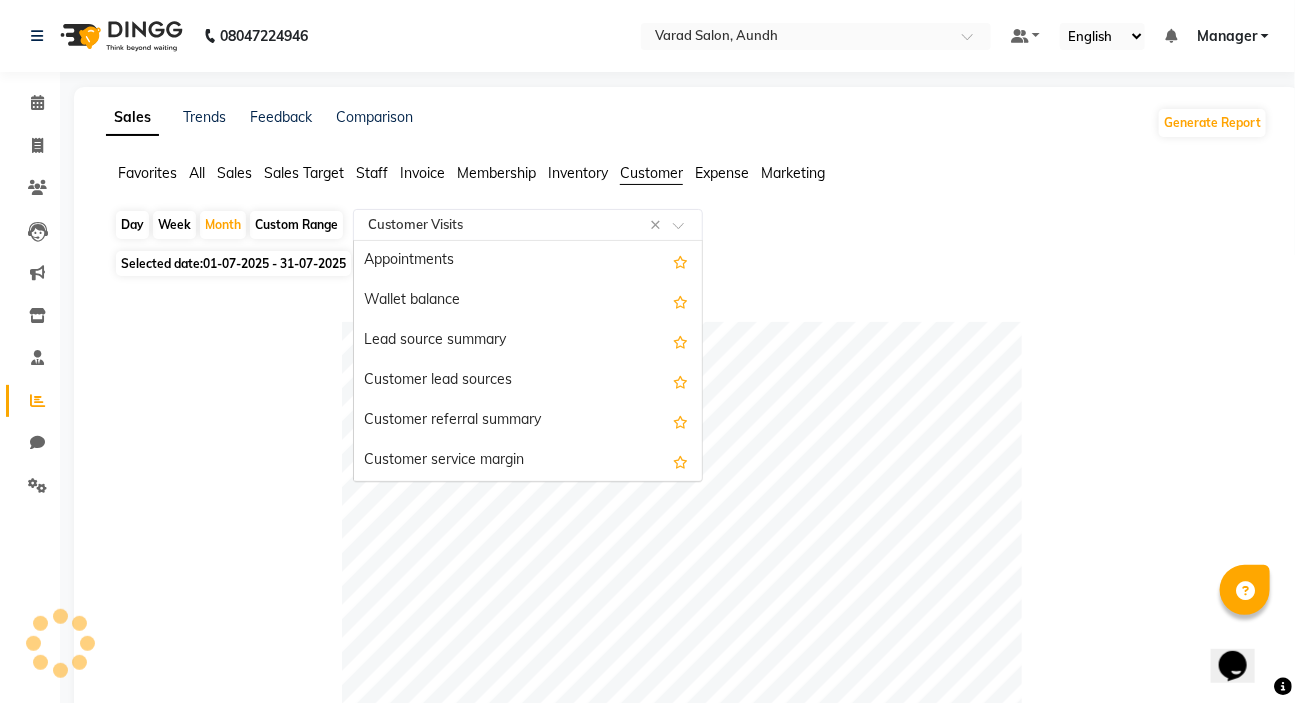 drag, startPoint x: 544, startPoint y: 218, endPoint x: 521, endPoint y: 240, distance: 31.827662 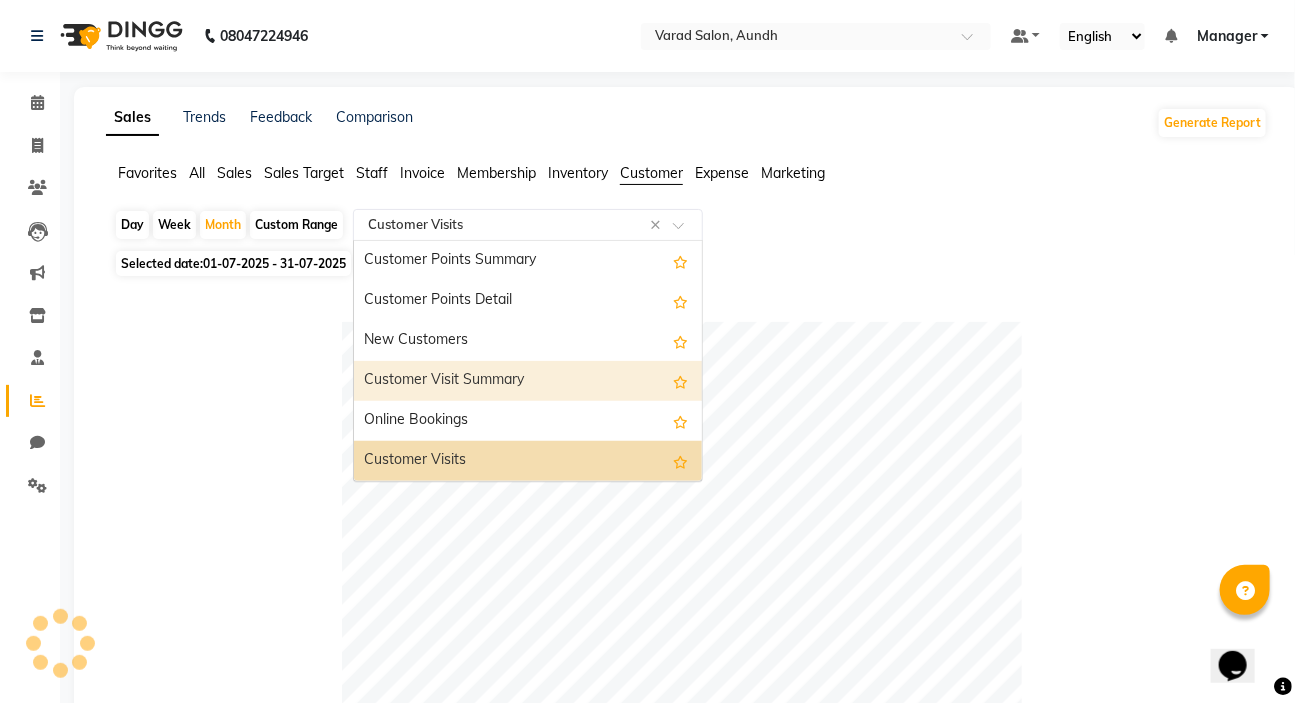 click on "Customer Visit Summary" at bounding box center (528, 381) 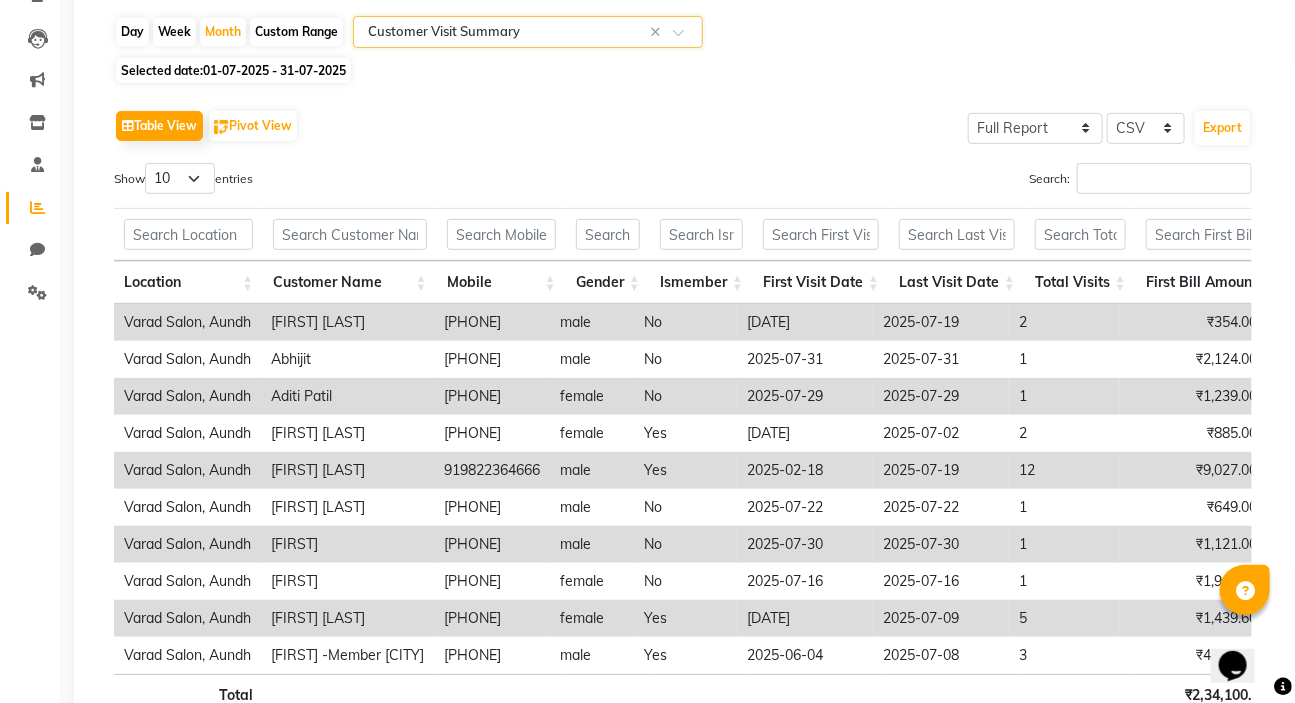 scroll, scrollTop: 0, scrollLeft: 0, axis: both 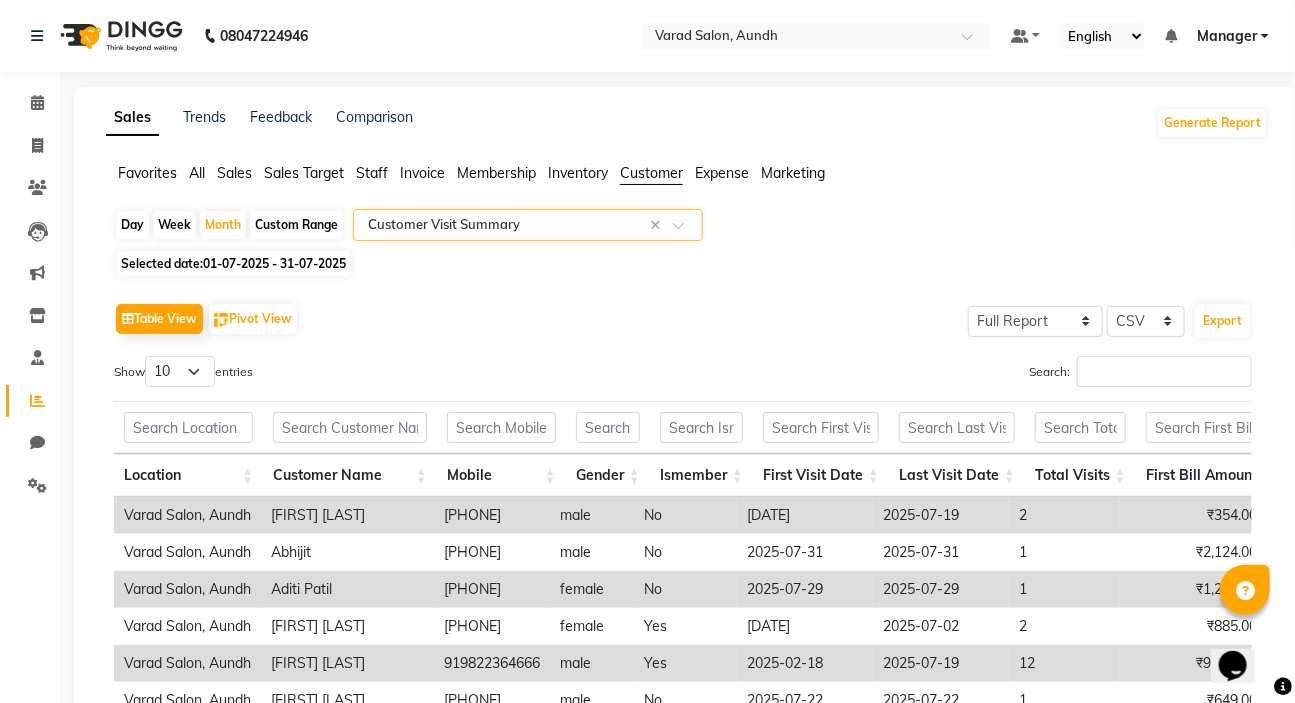 click 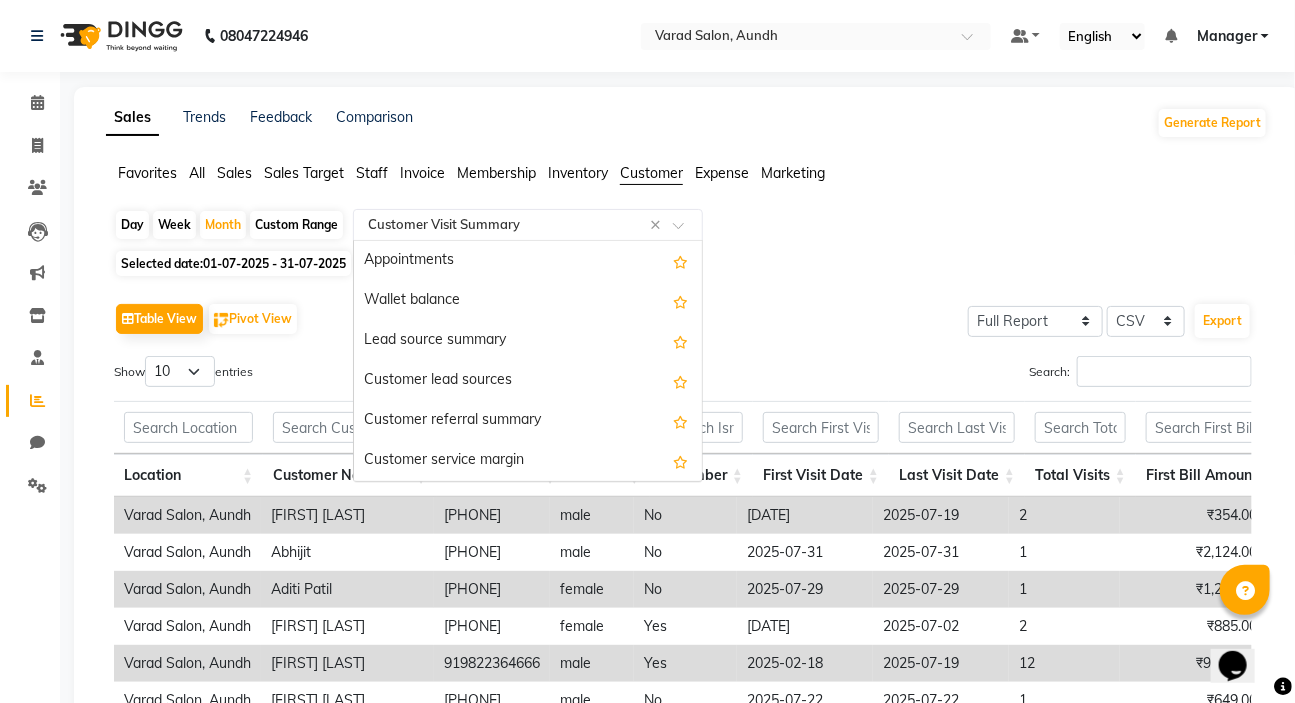 scroll, scrollTop: 280, scrollLeft: 0, axis: vertical 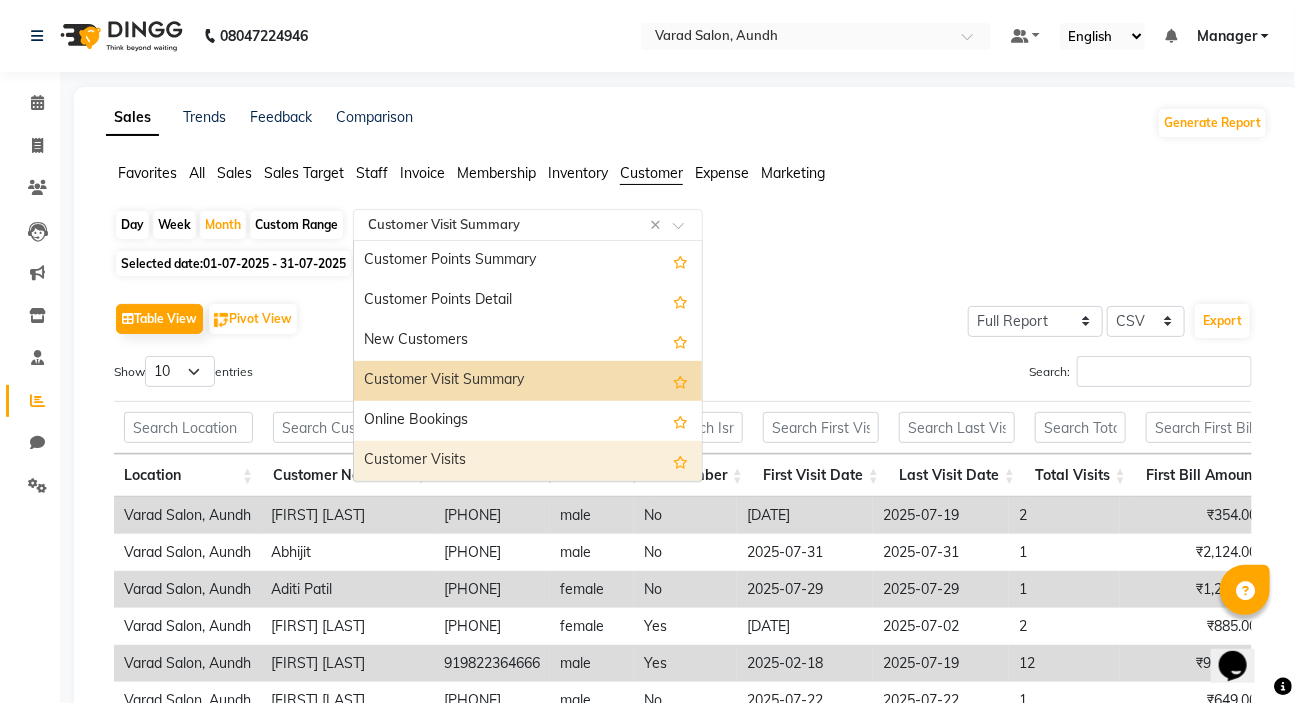 click on "Customer Visits" at bounding box center [528, 461] 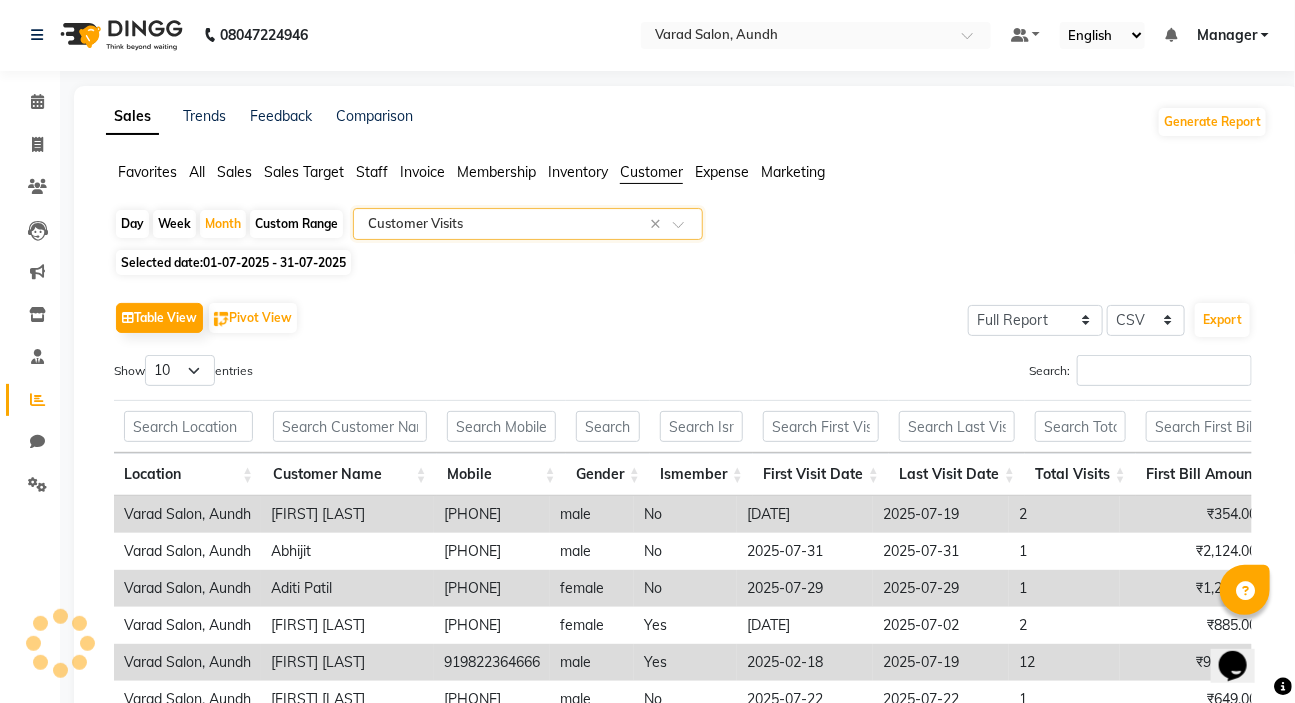 scroll, scrollTop: 0, scrollLeft: 0, axis: both 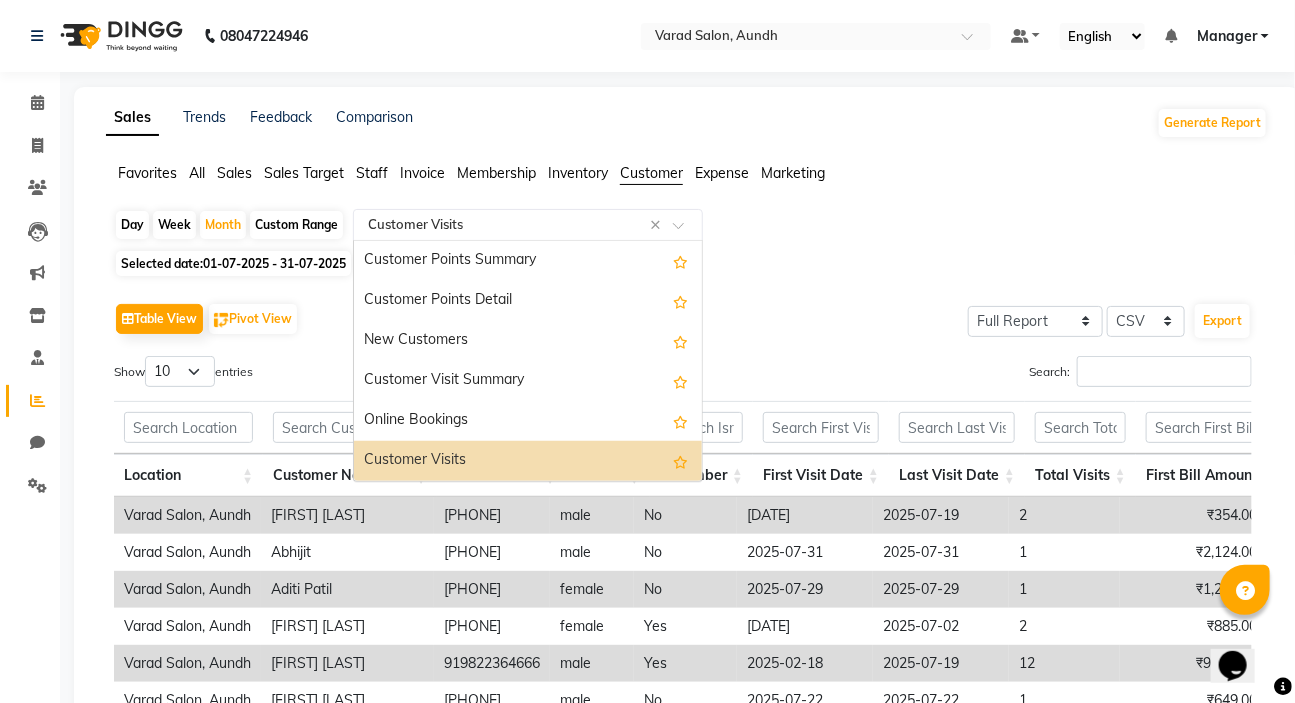click 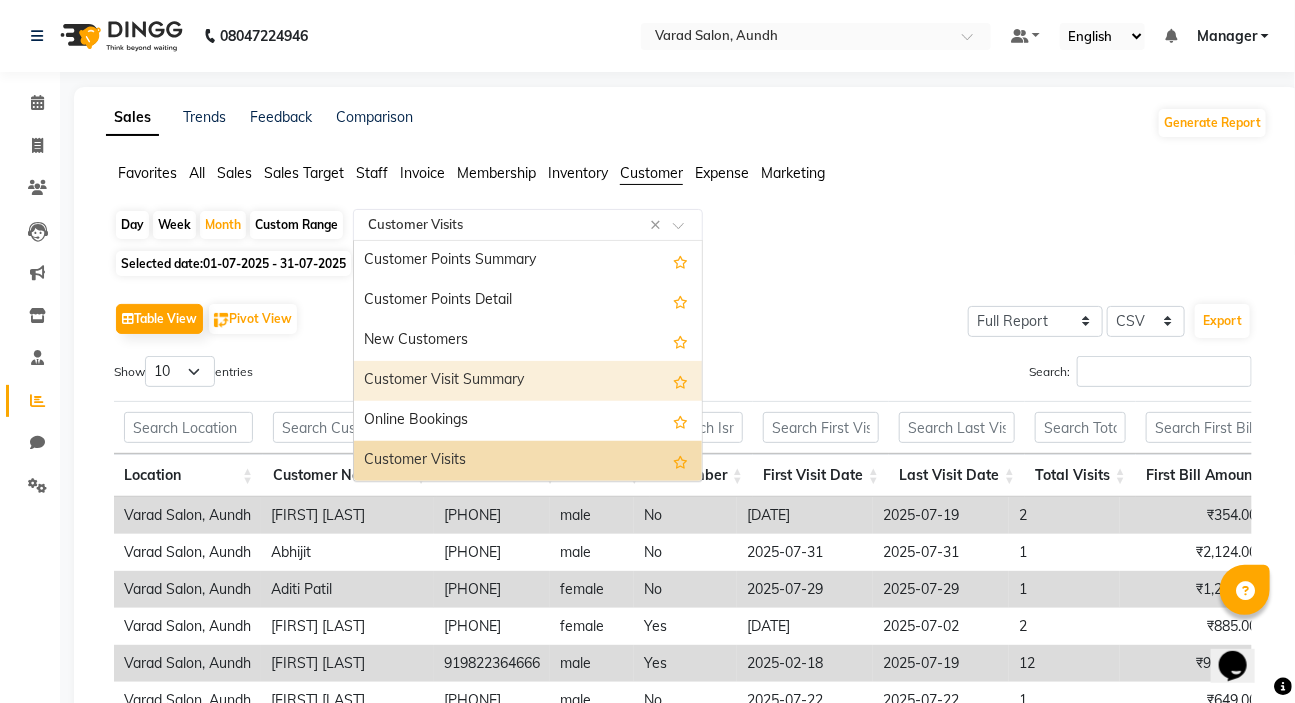 click on "Customer Visit Summary" at bounding box center [528, 381] 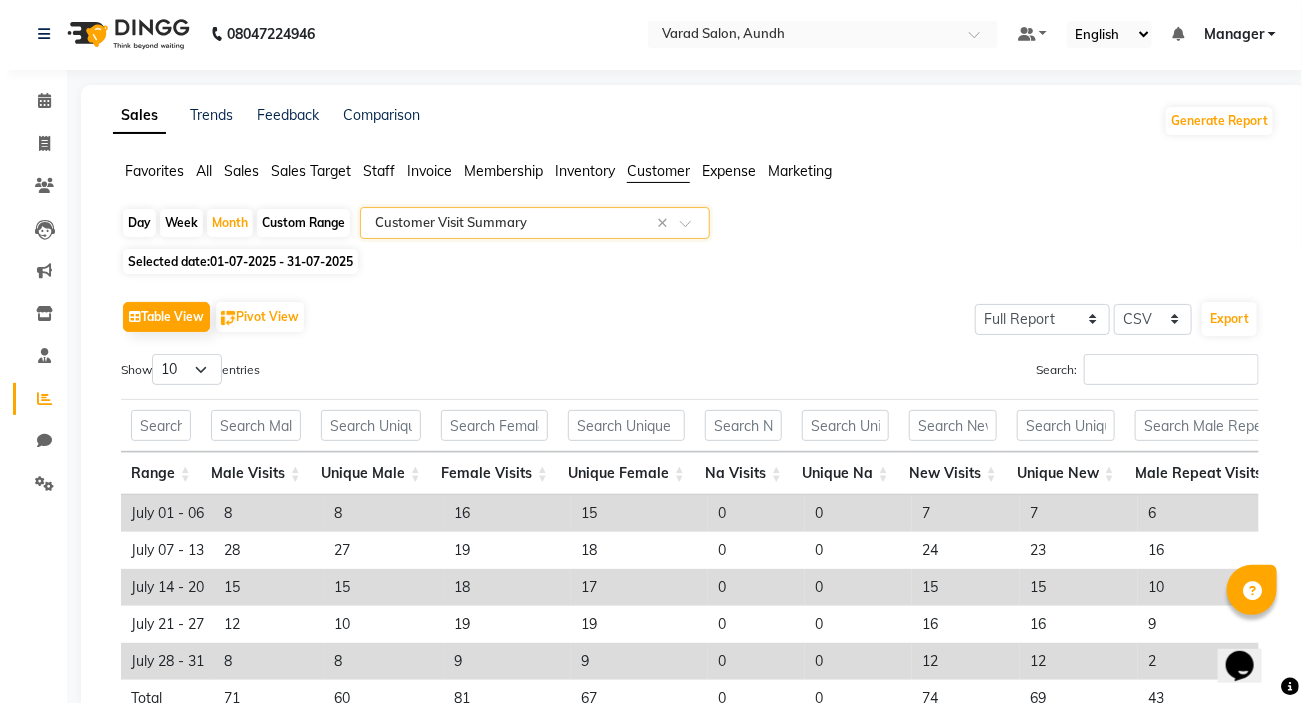 scroll, scrollTop: 0, scrollLeft: 0, axis: both 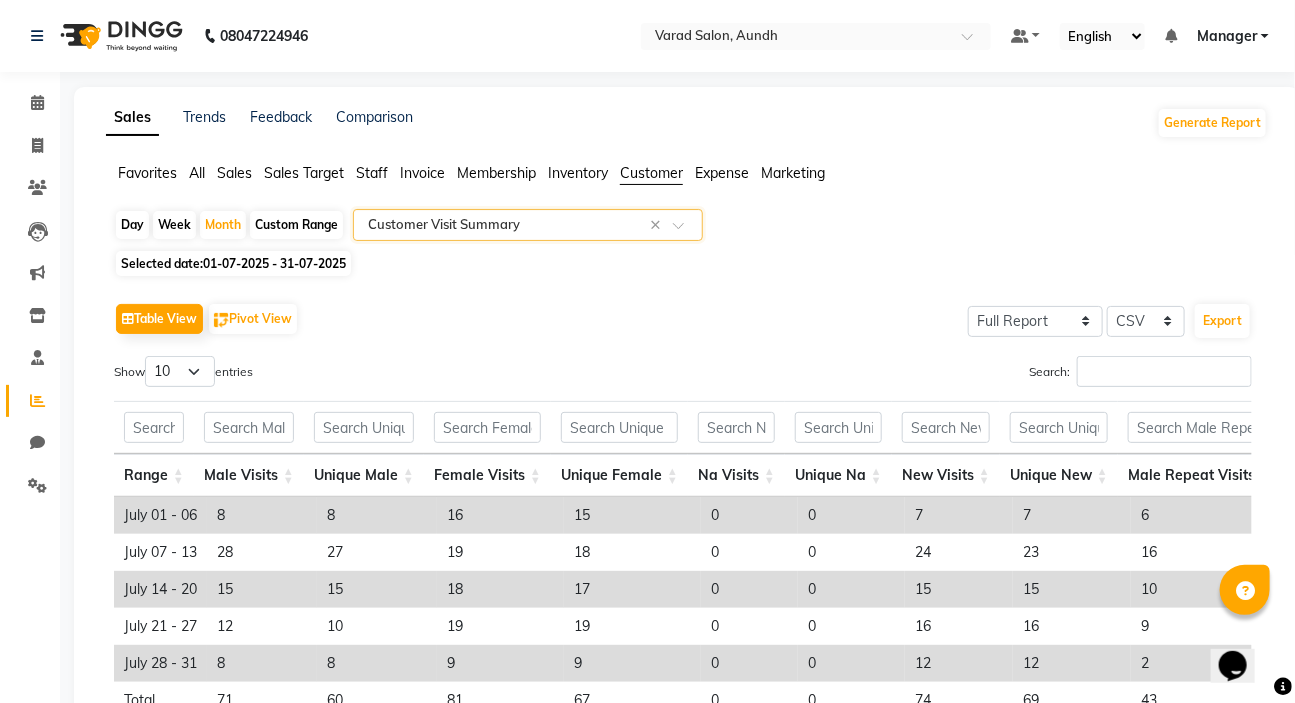 drag, startPoint x: 1222, startPoint y: 32, endPoint x: 1210, endPoint y: 92, distance: 61.188232 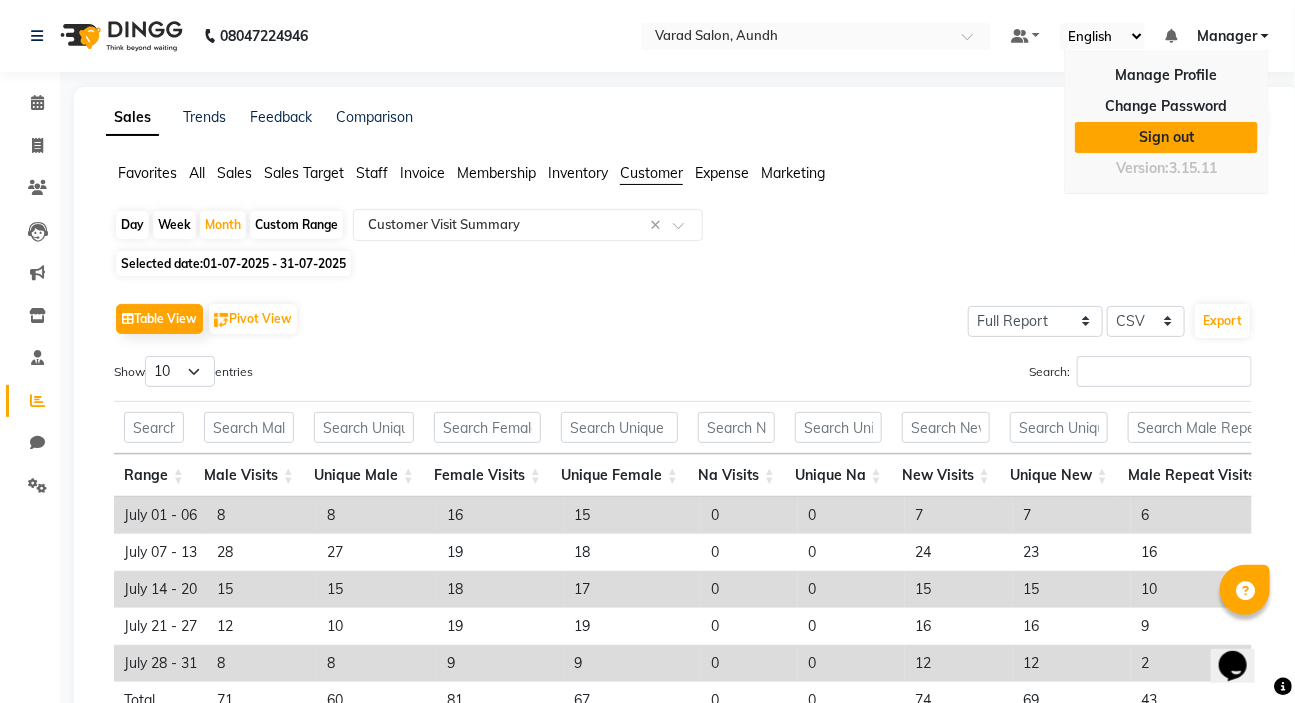 click on "Sign out" at bounding box center [1166, 137] 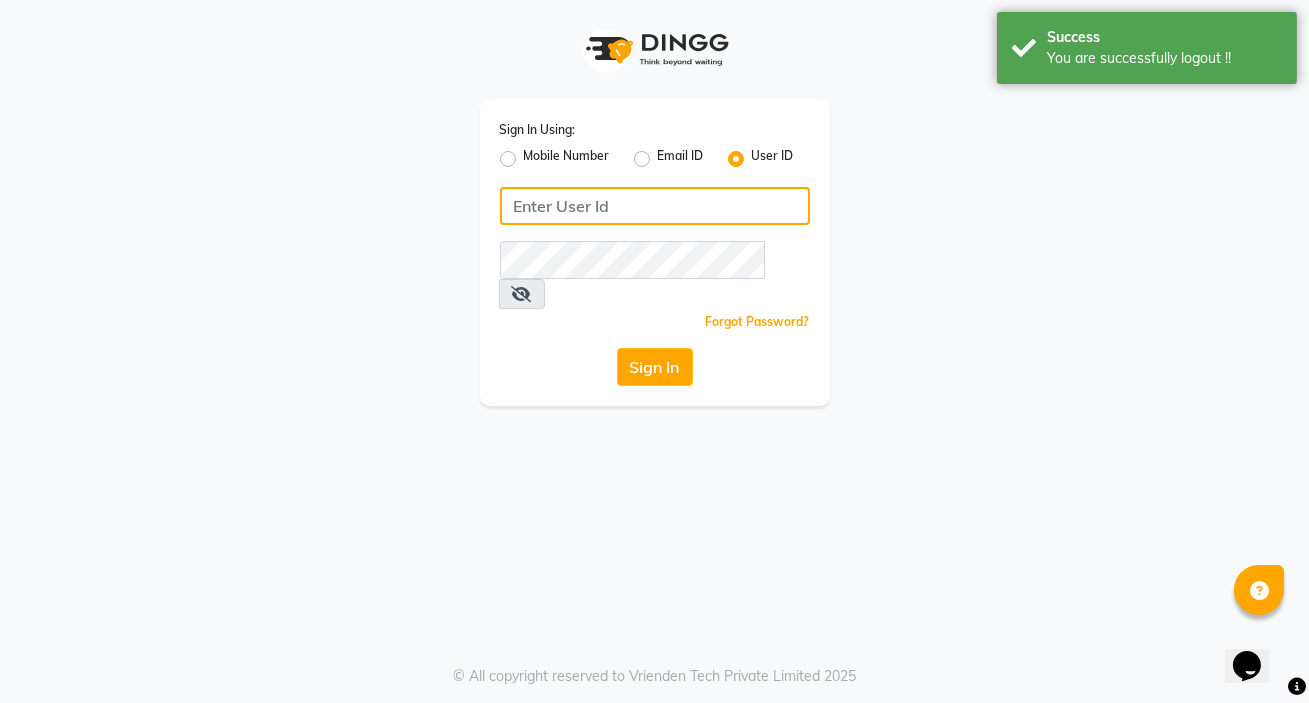 type on "9158515199" 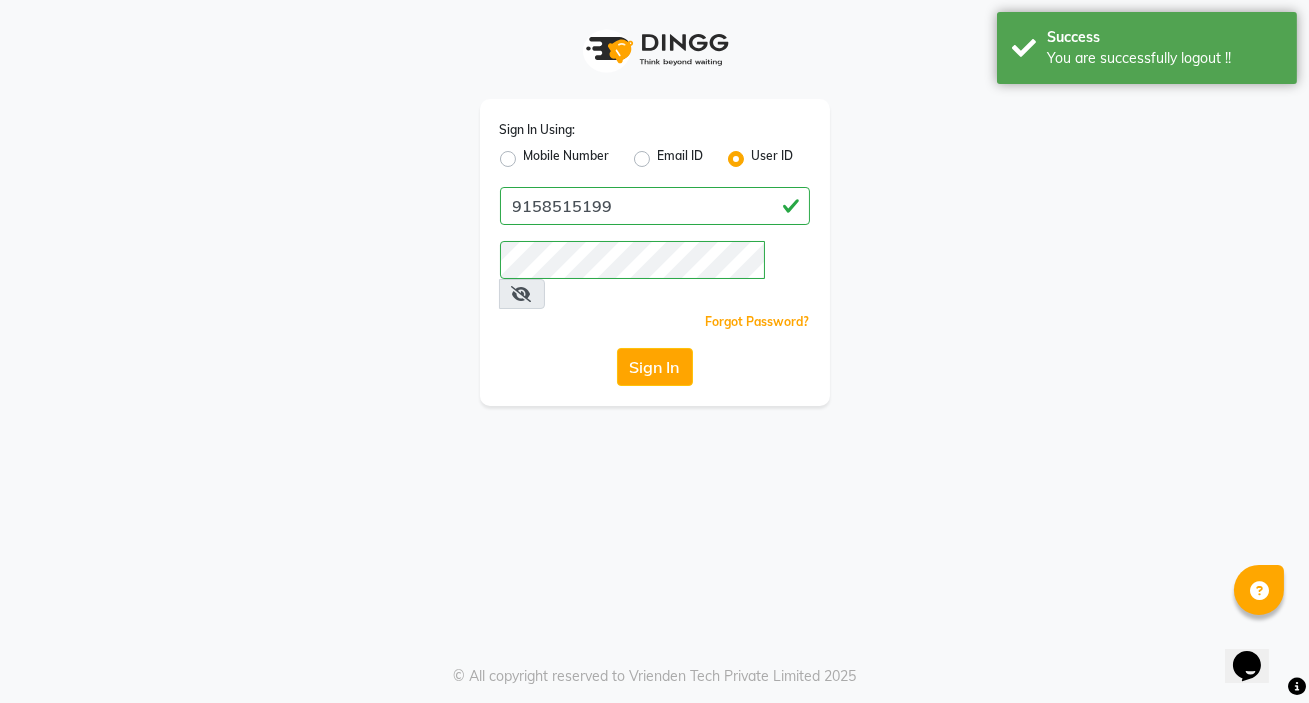click on "Mobile Number" 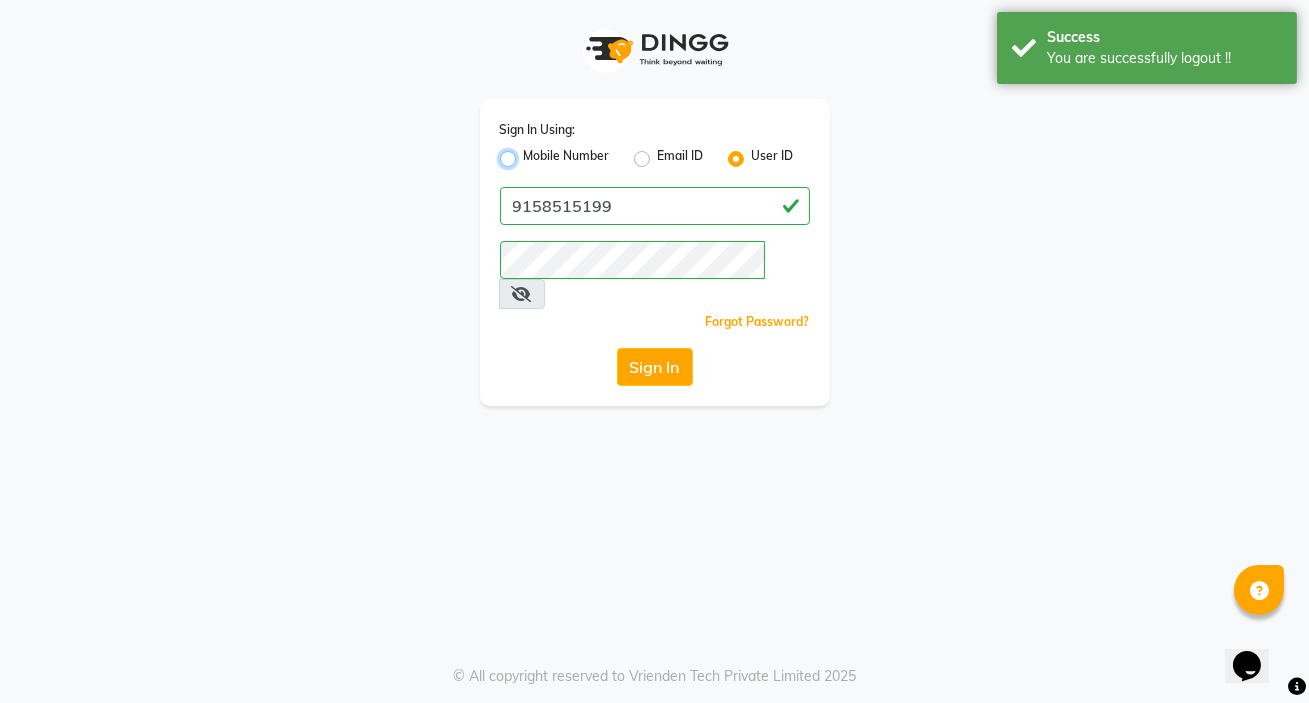click on "Mobile Number" at bounding box center [530, 153] 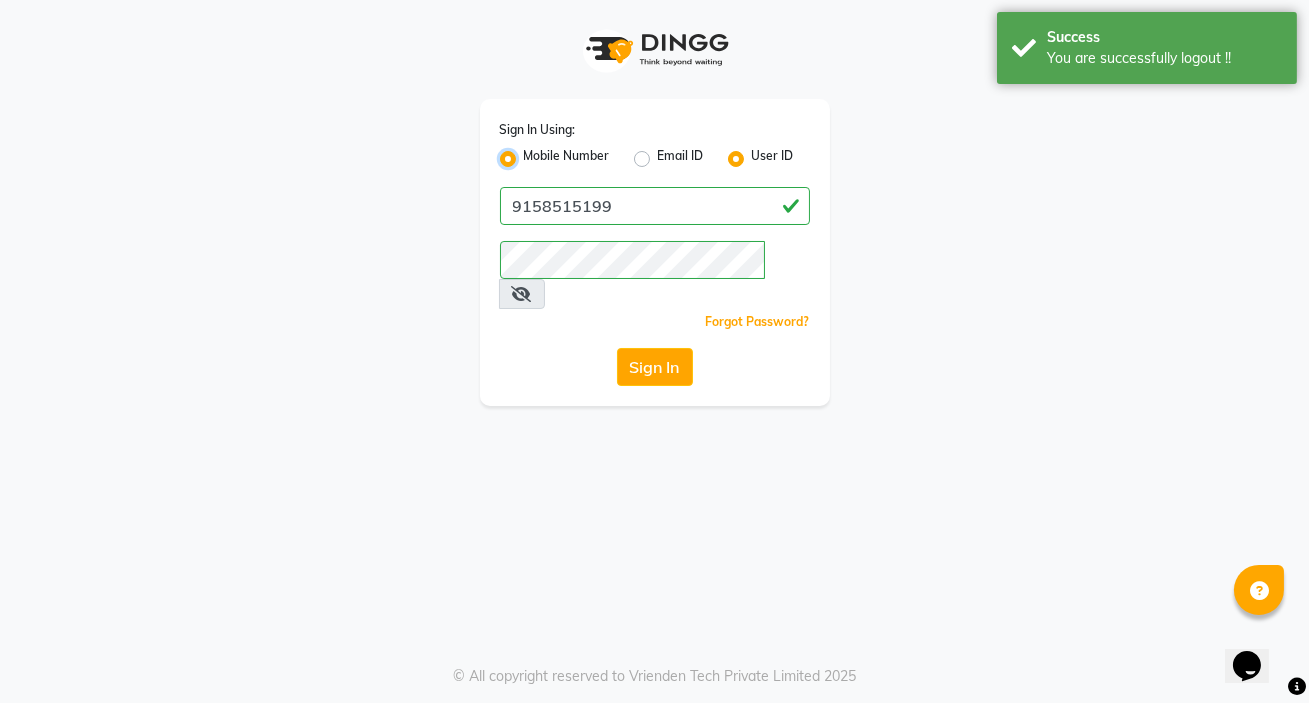 radio on "false" 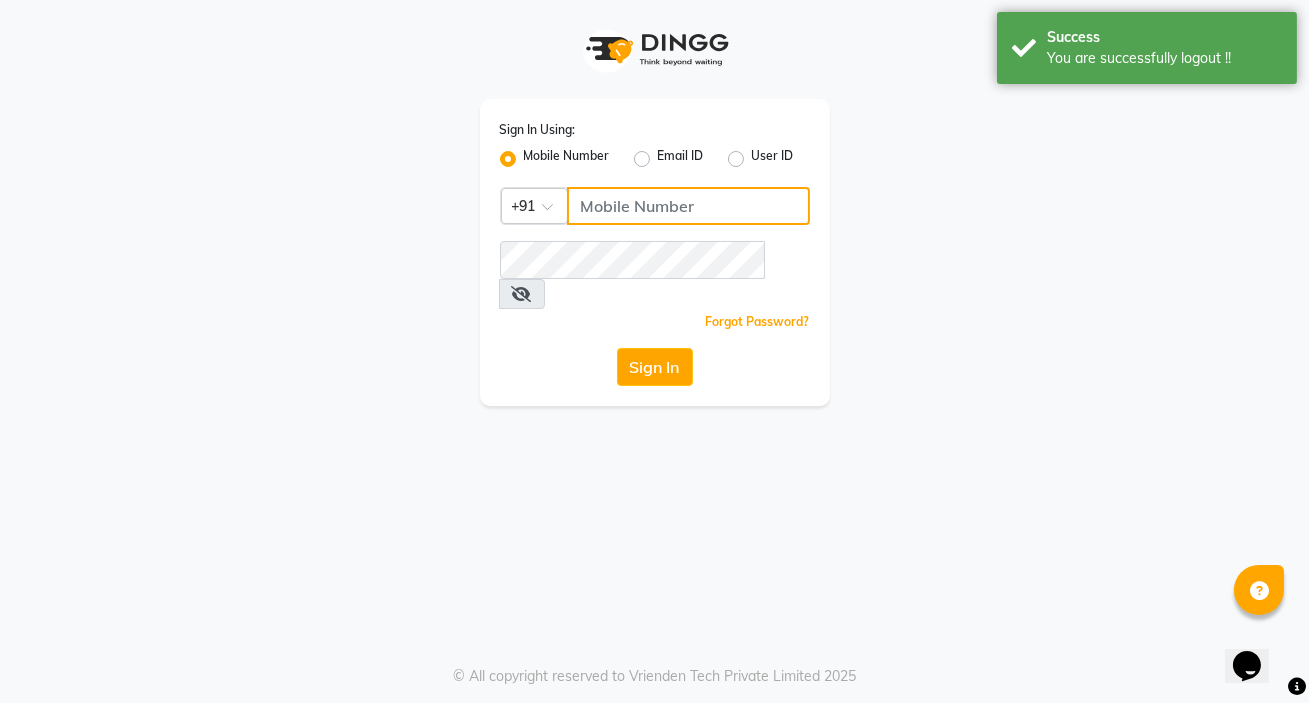 click 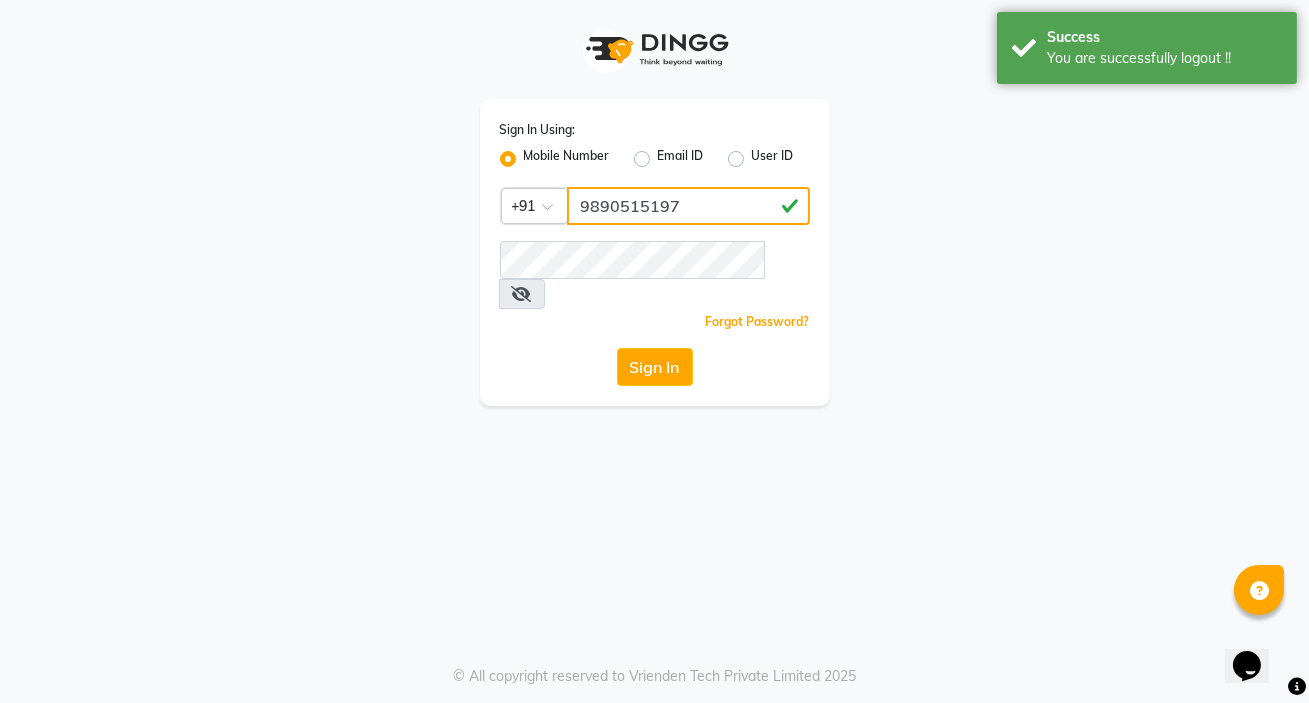 type on "9890515197" 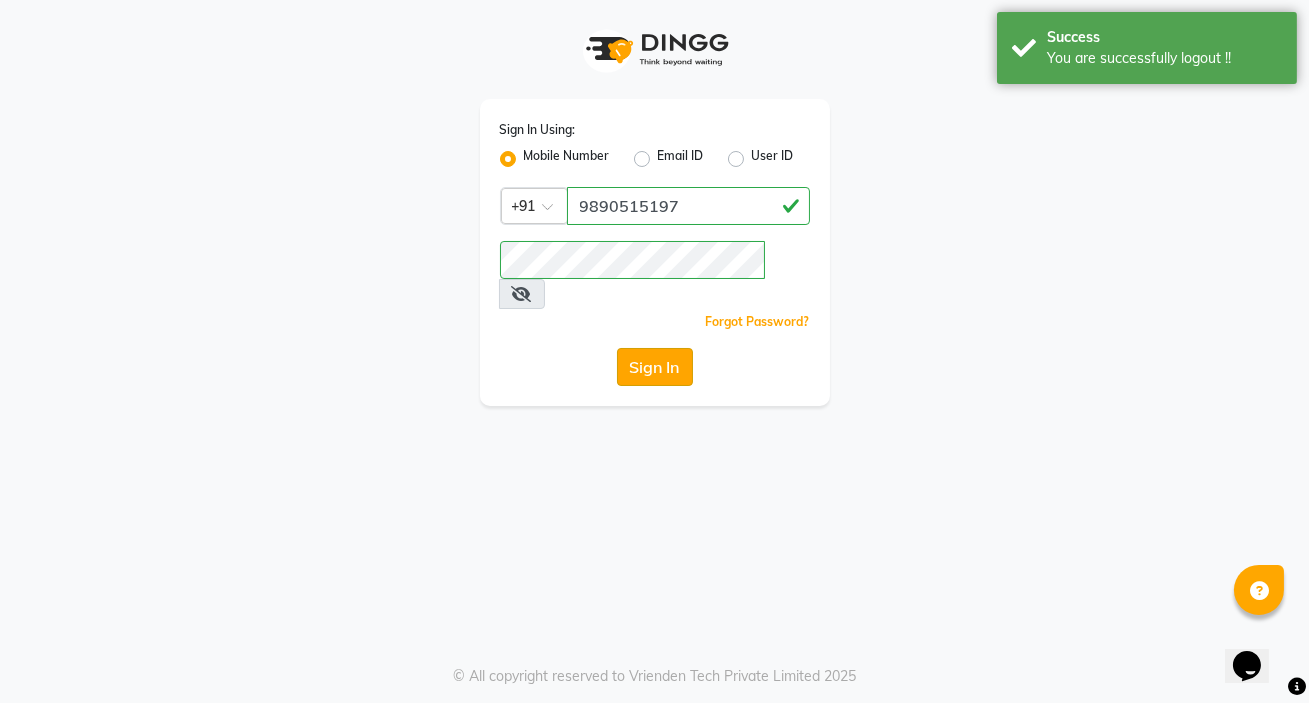 click on "Sign In" 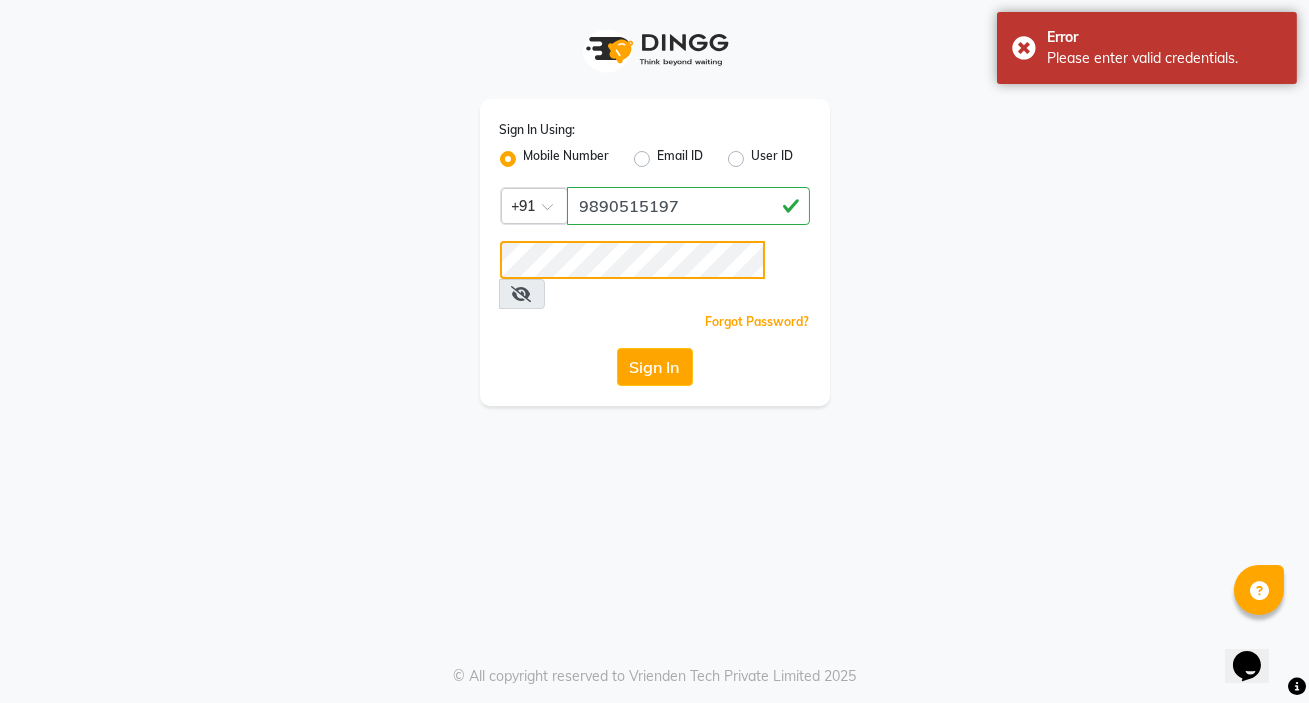 click on "Sign In Using: Mobile Number Email ID User ID Country Code × +[PHONE]  Remember me Forgot Password?  Sign In" 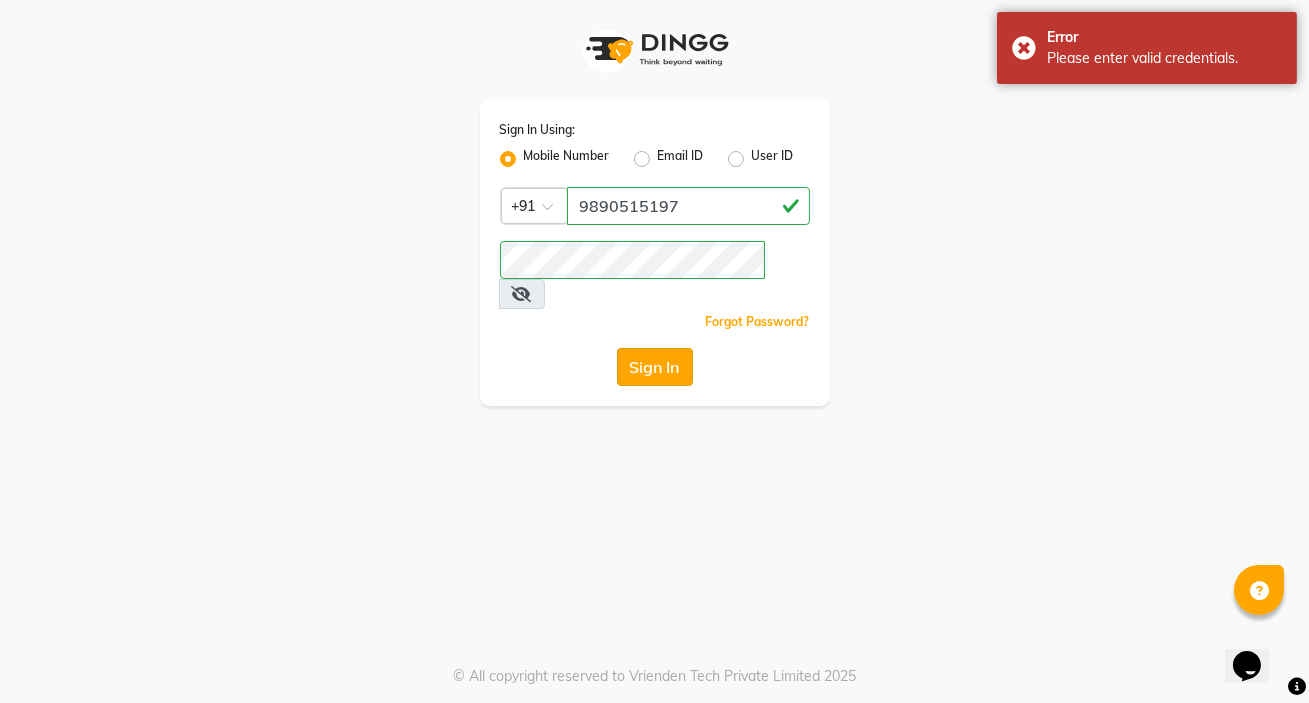 click on "Sign In" 